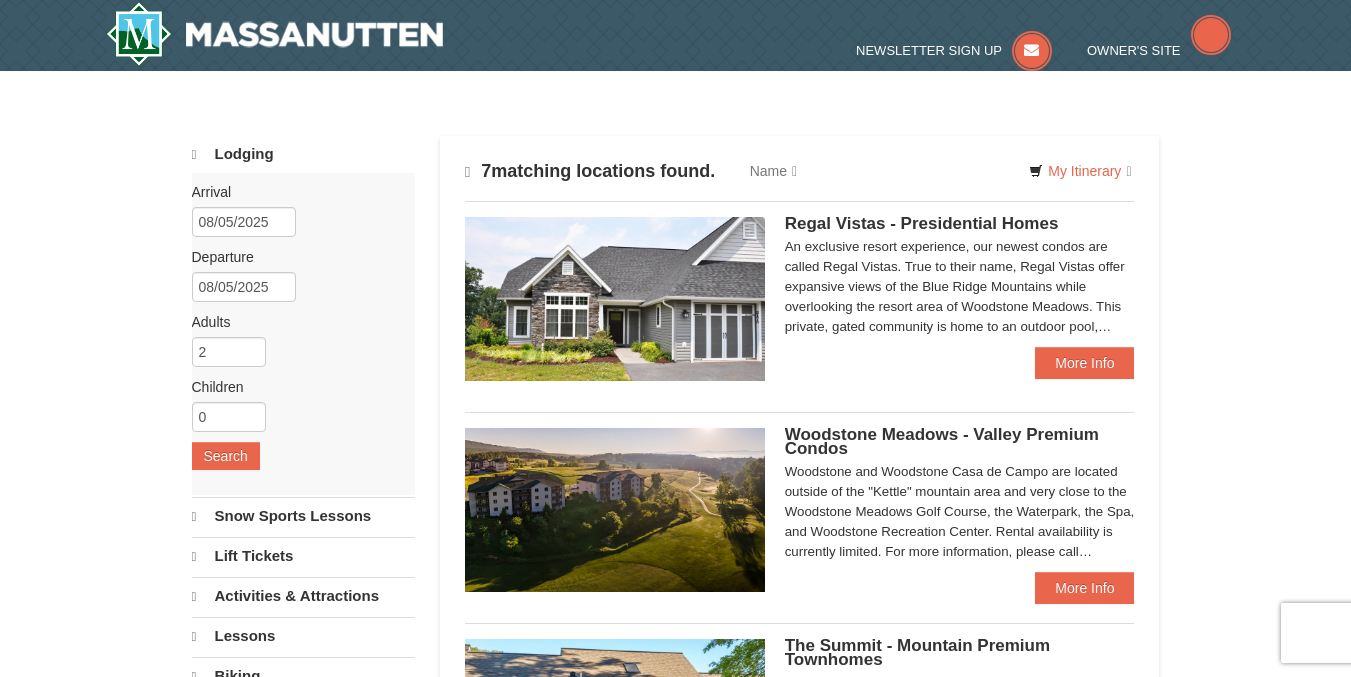 type 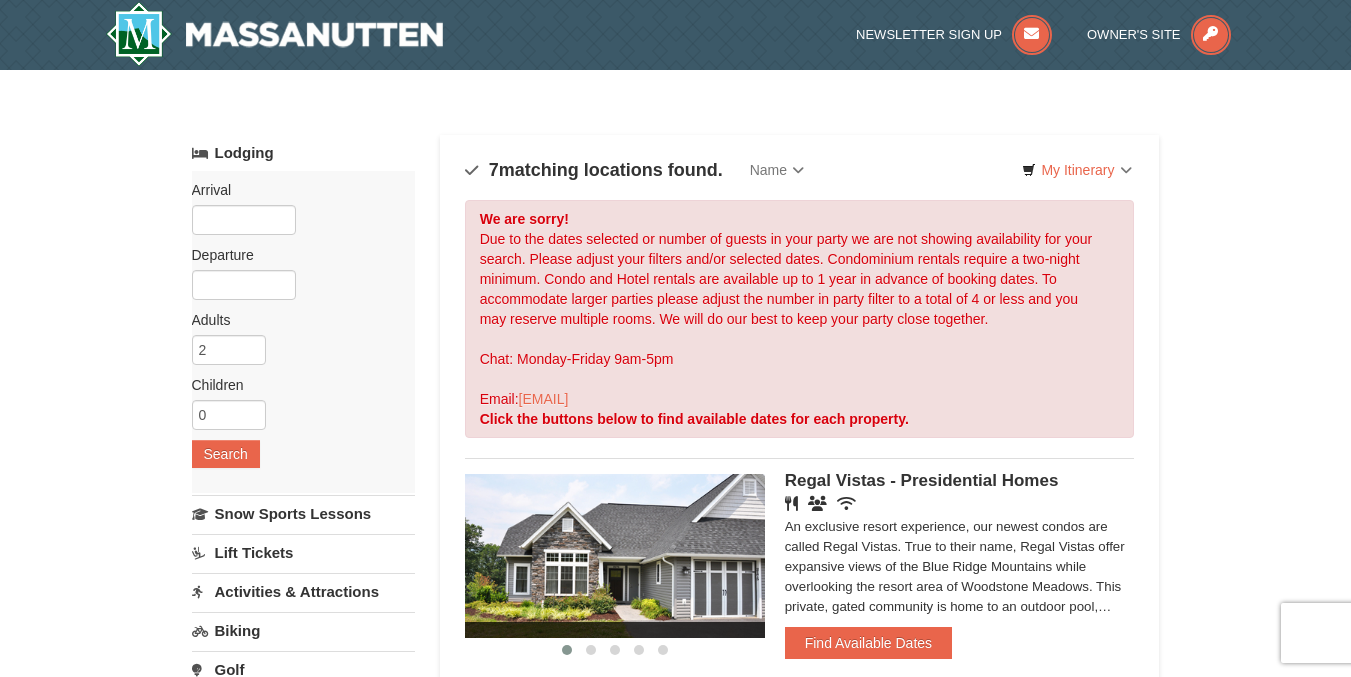 scroll, scrollTop: 0, scrollLeft: 0, axis: both 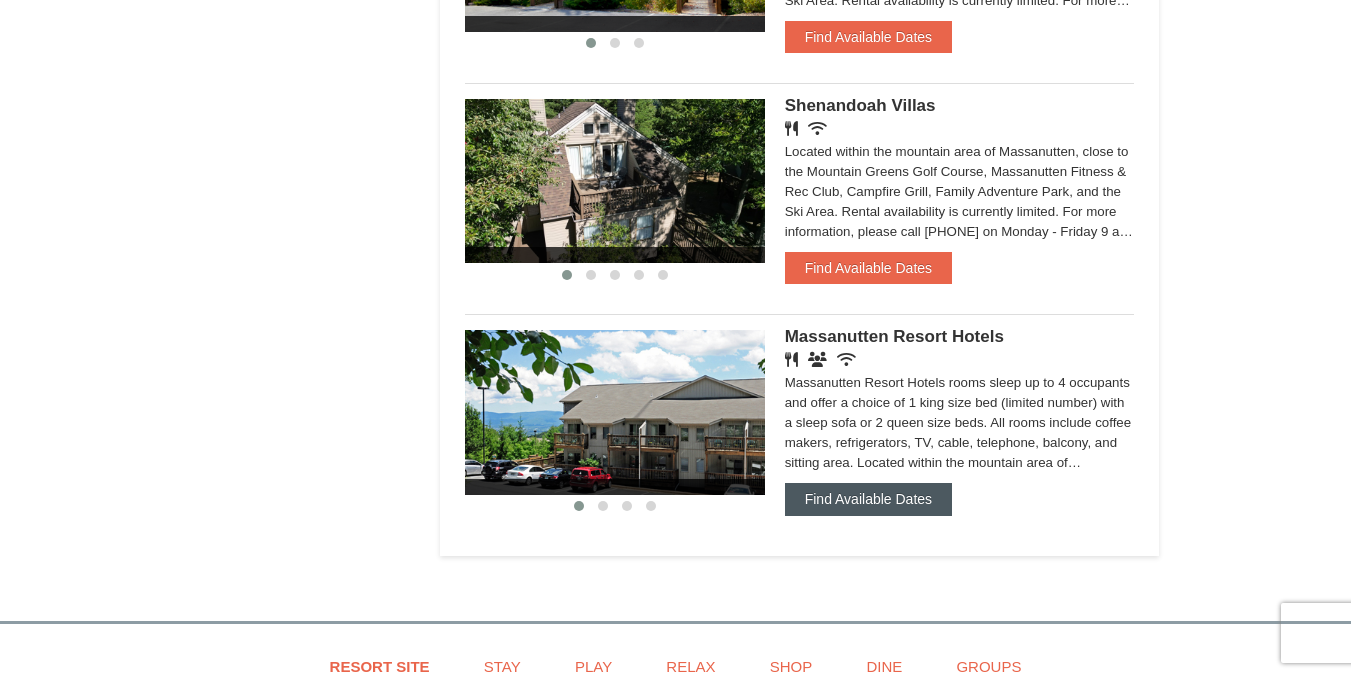 click on "Find Available Dates" at bounding box center (868, 499) 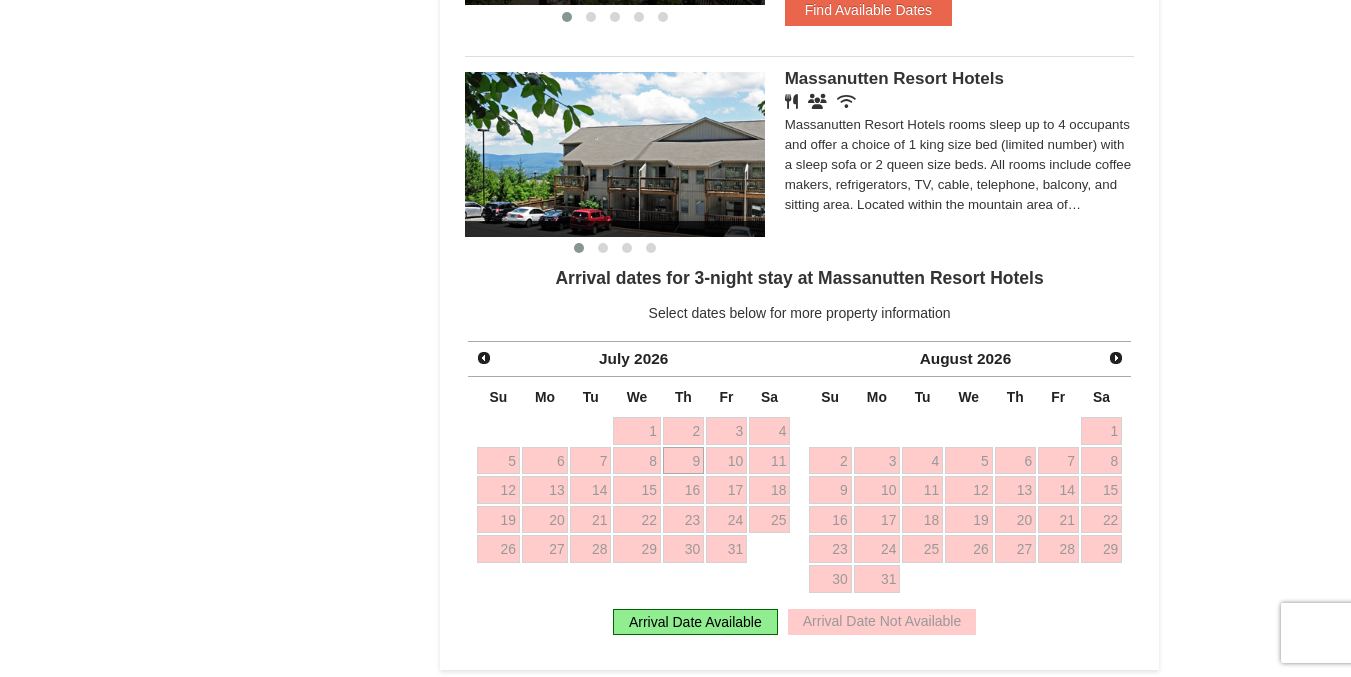 scroll, scrollTop: 1827, scrollLeft: 0, axis: vertical 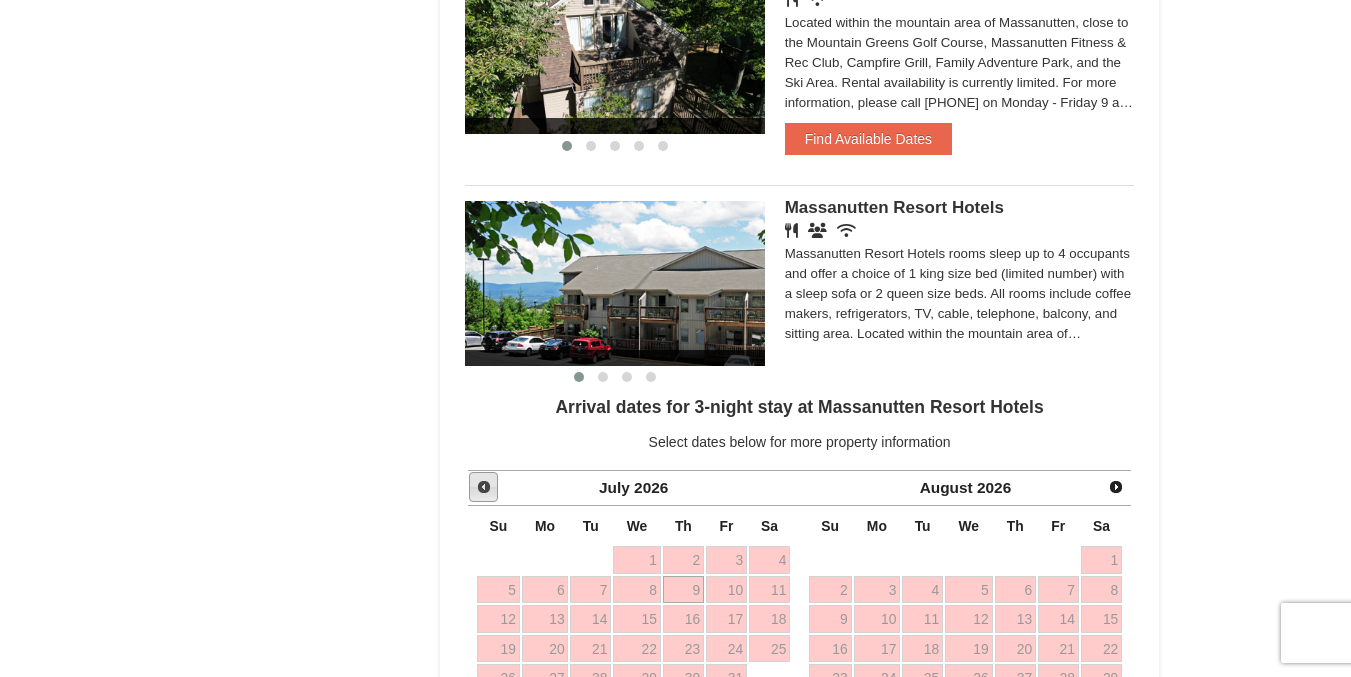 click on "Prev" at bounding box center (484, 487) 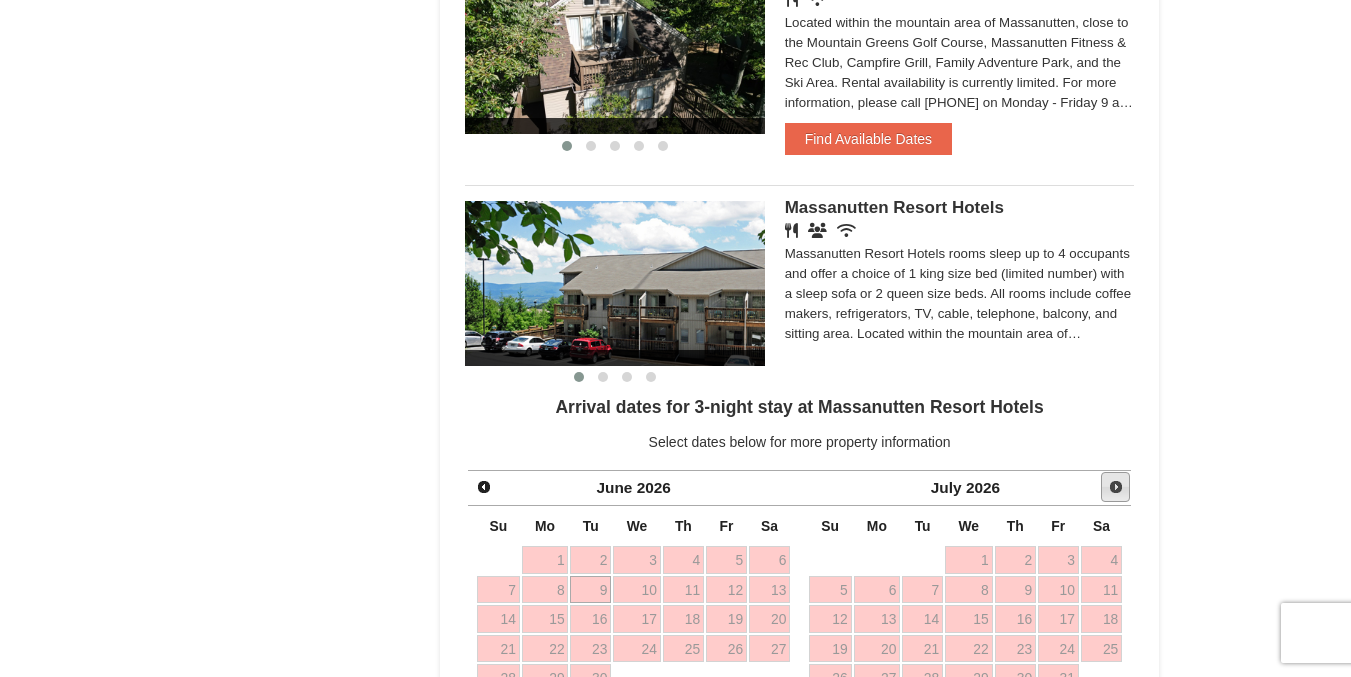 click on "Next" at bounding box center (1116, 487) 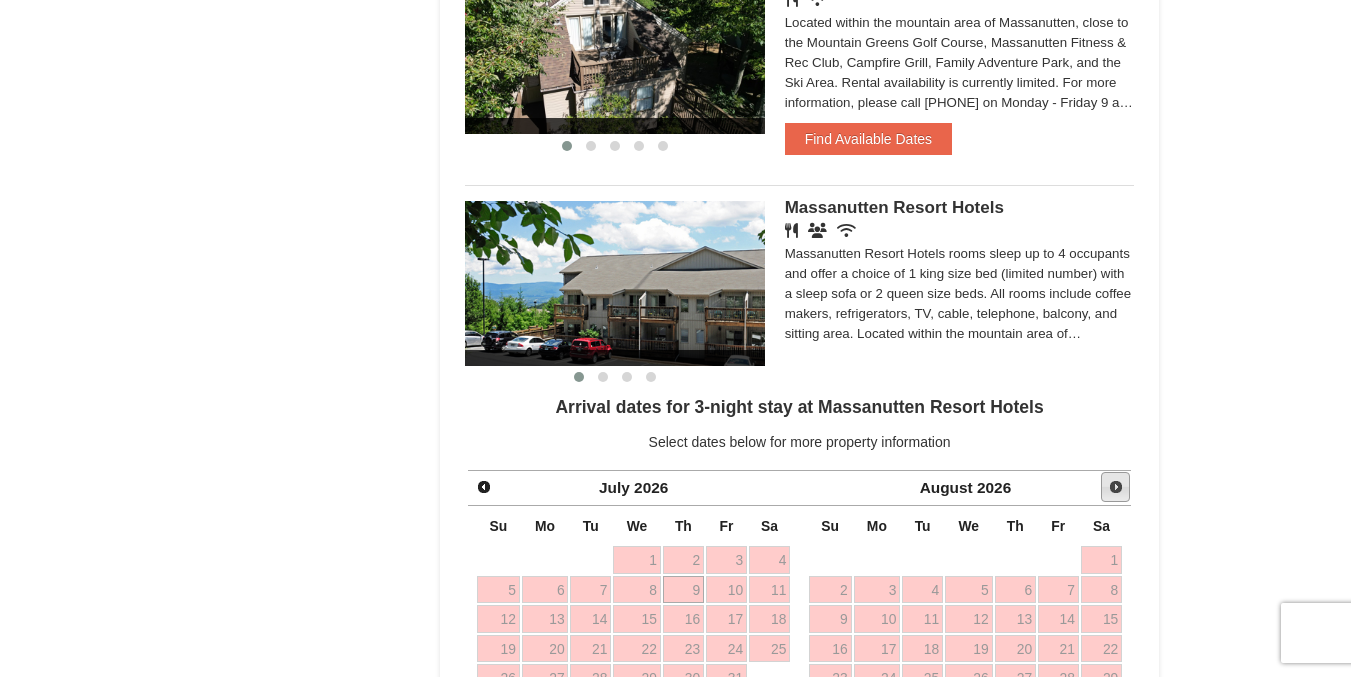click on "Next" at bounding box center (1116, 487) 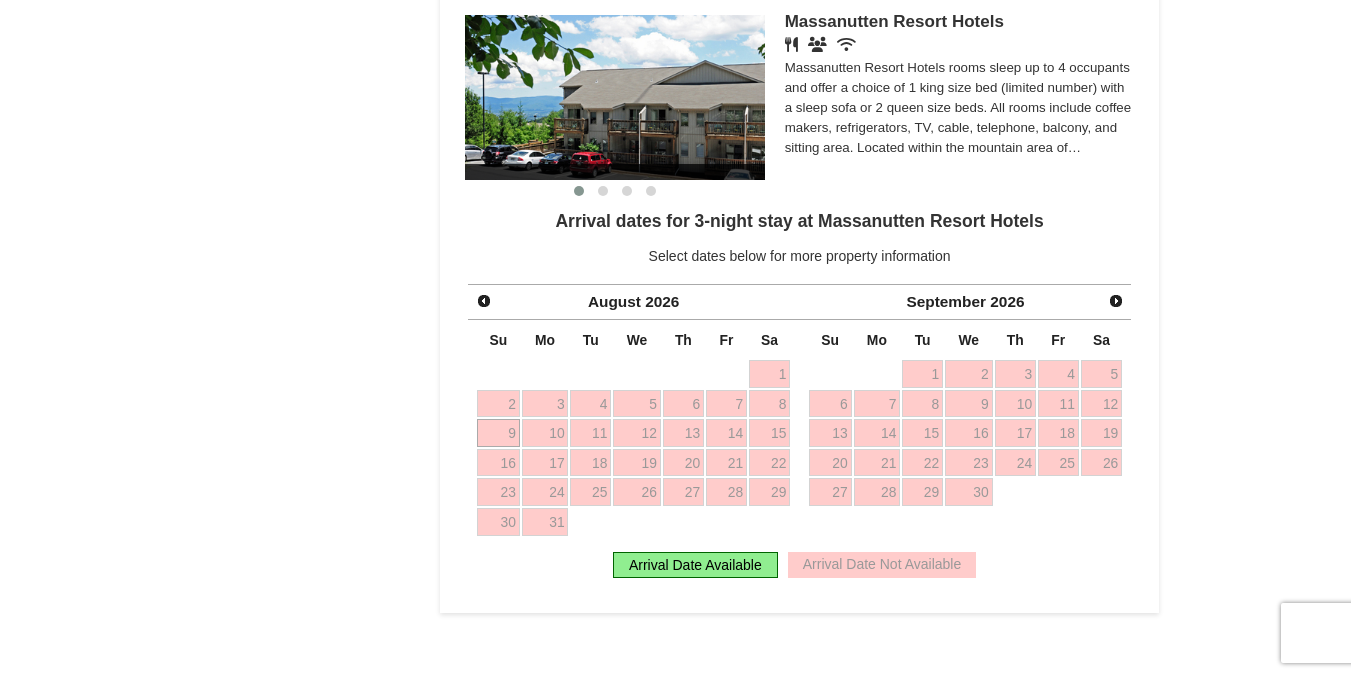 scroll, scrollTop: 1884, scrollLeft: 0, axis: vertical 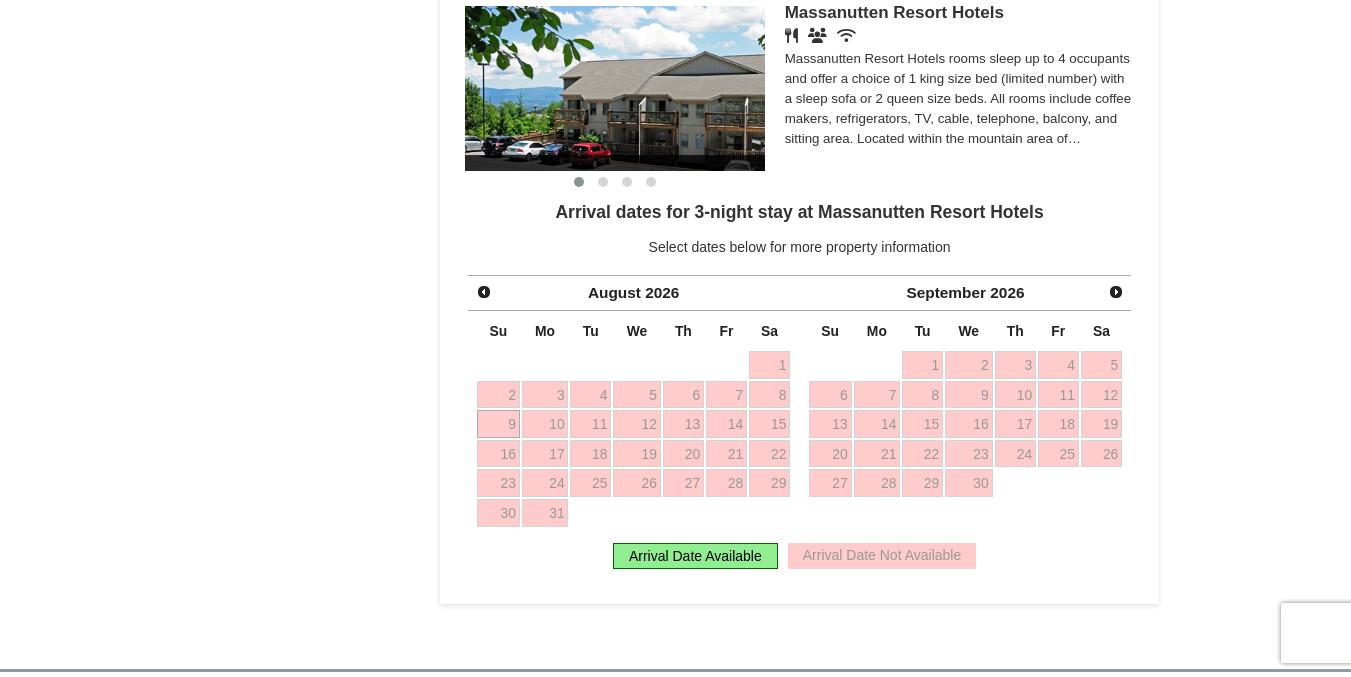 click on "Arrival Date Available" at bounding box center (695, 556) 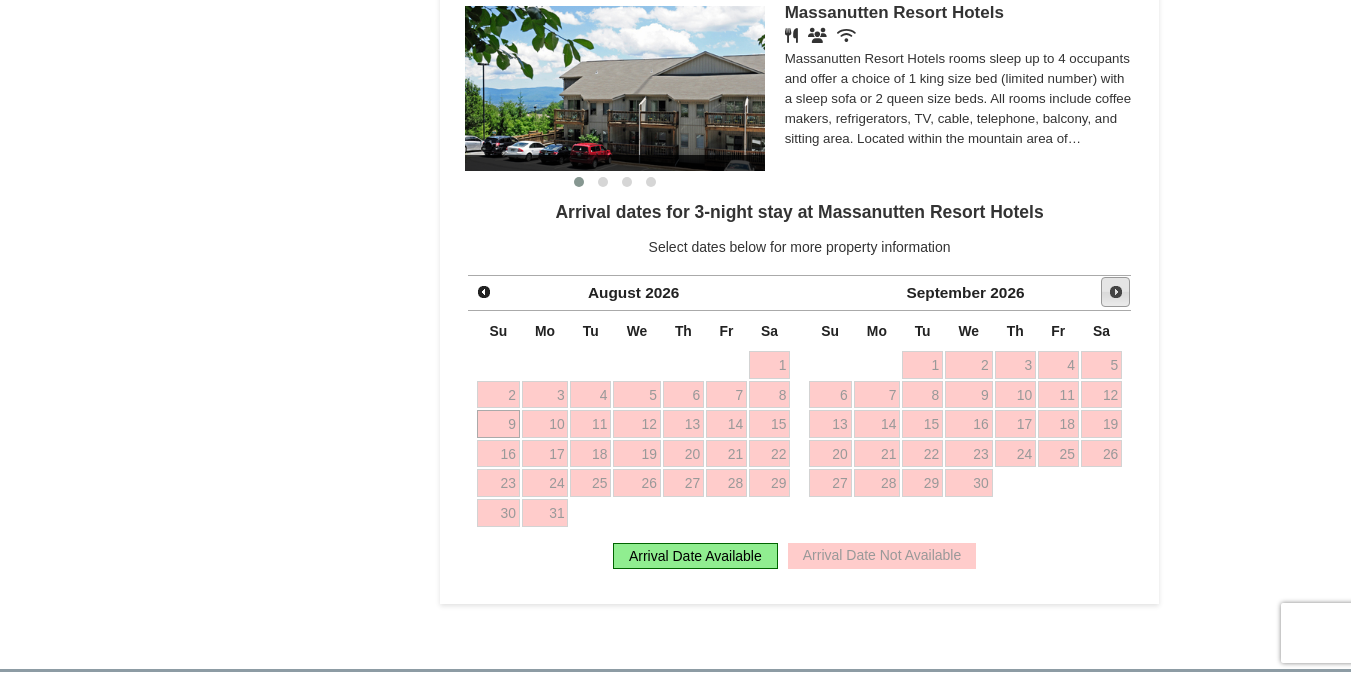 click on "Next" at bounding box center (1116, 292) 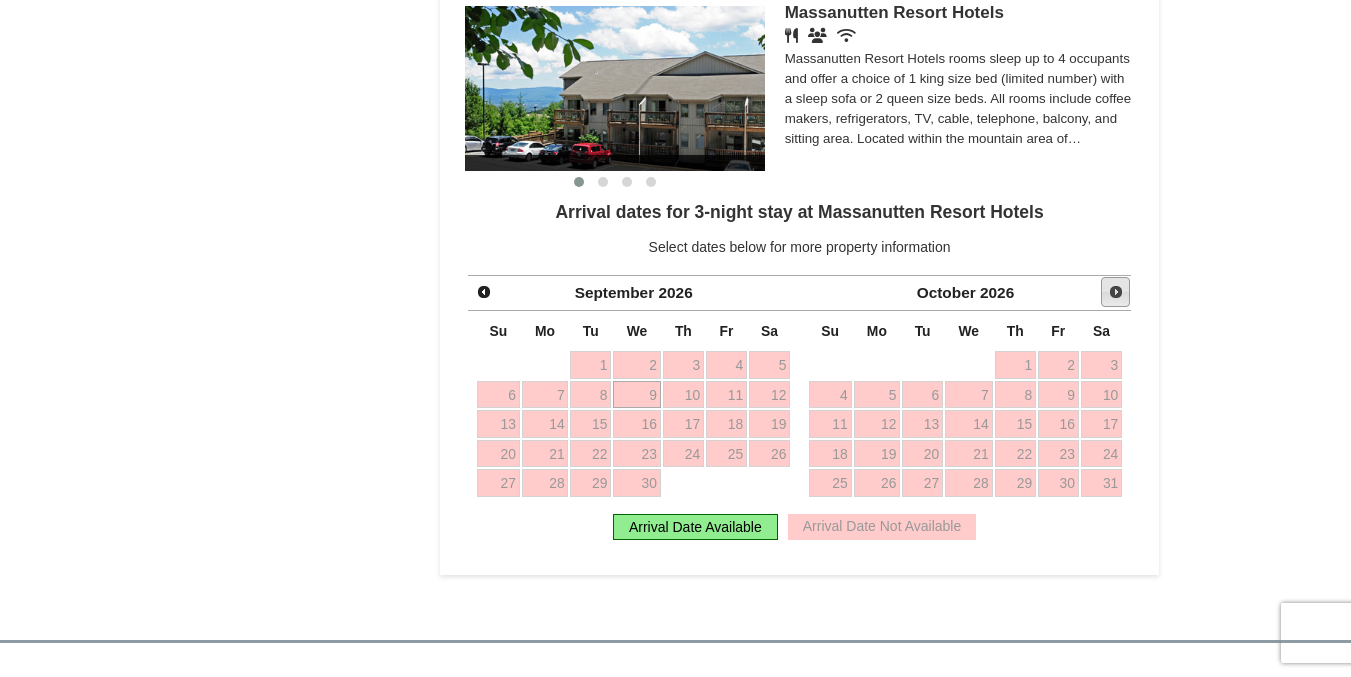 click on "Next" at bounding box center (1116, 292) 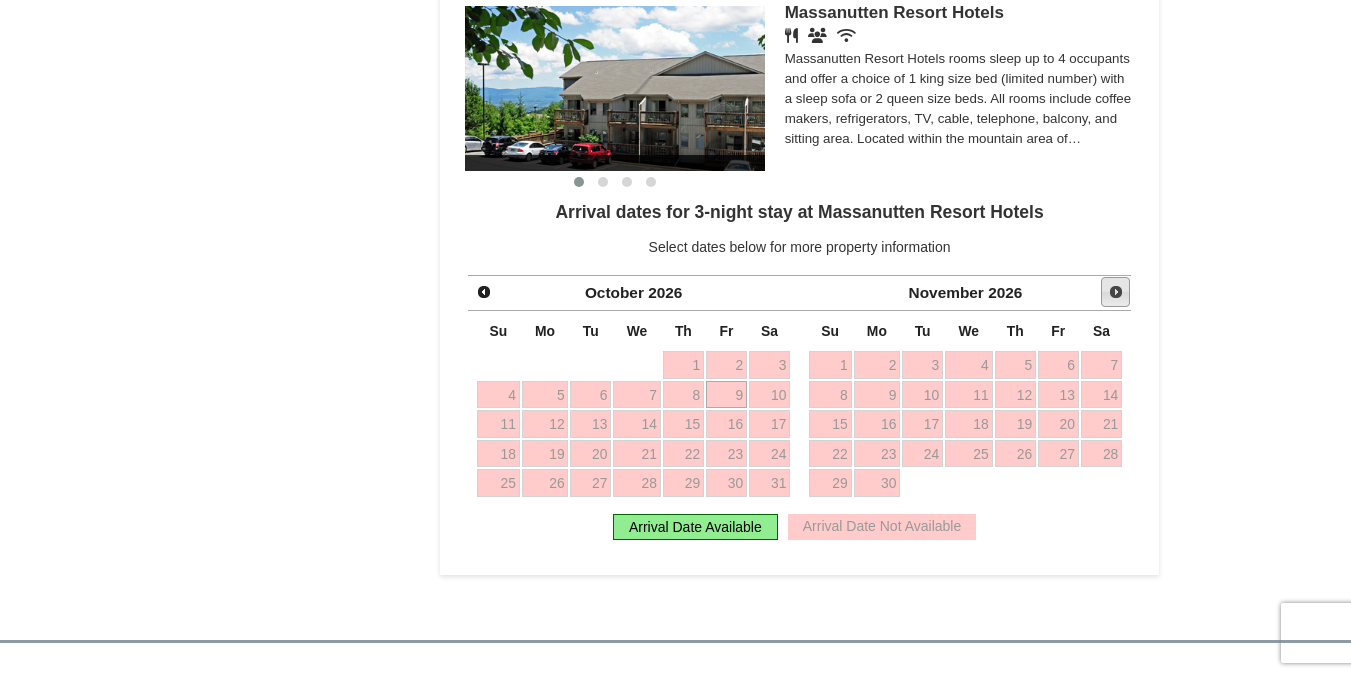 click on "Next" at bounding box center (1116, 292) 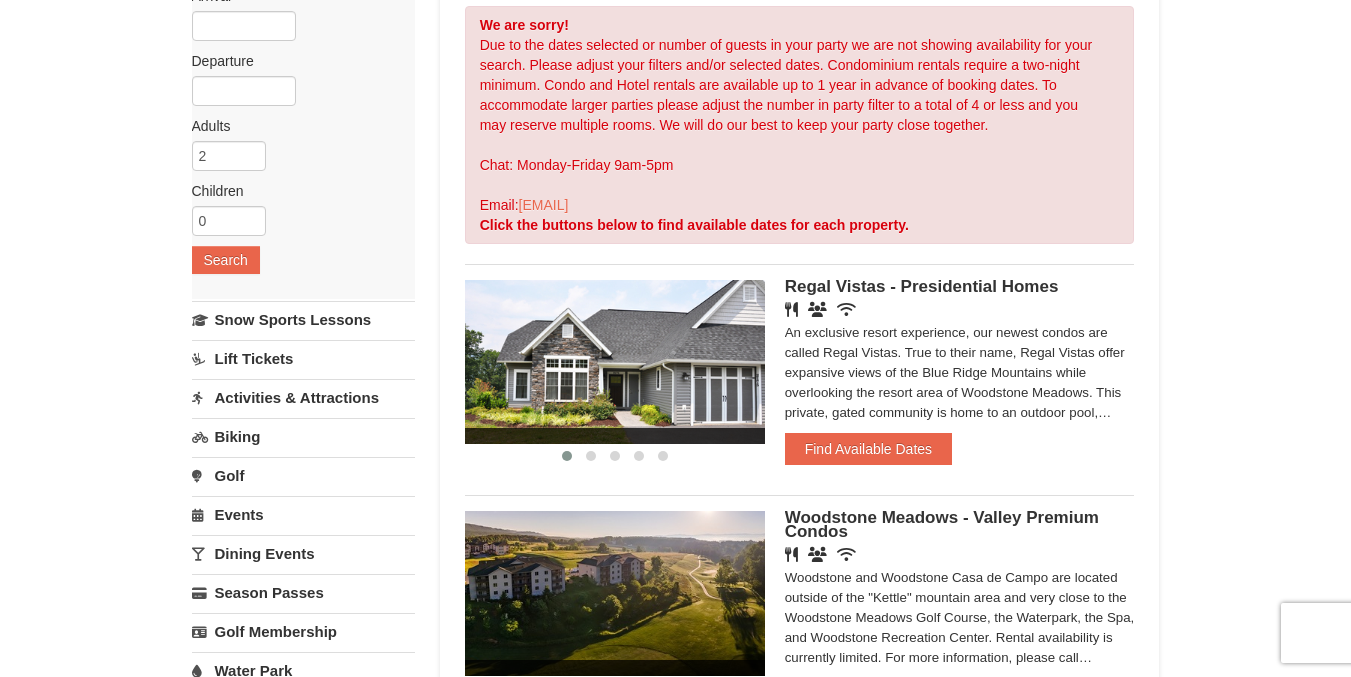 scroll, scrollTop: 0, scrollLeft: 0, axis: both 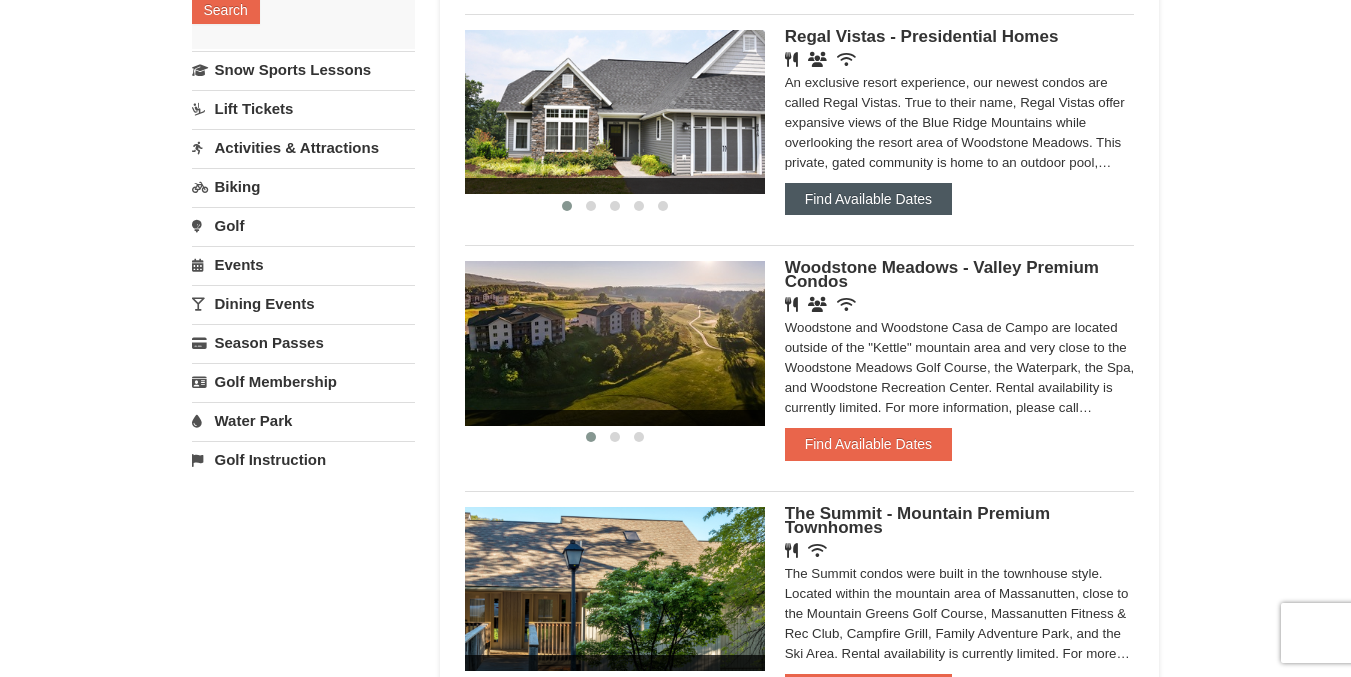 click on "Find Available Dates" at bounding box center (868, 199) 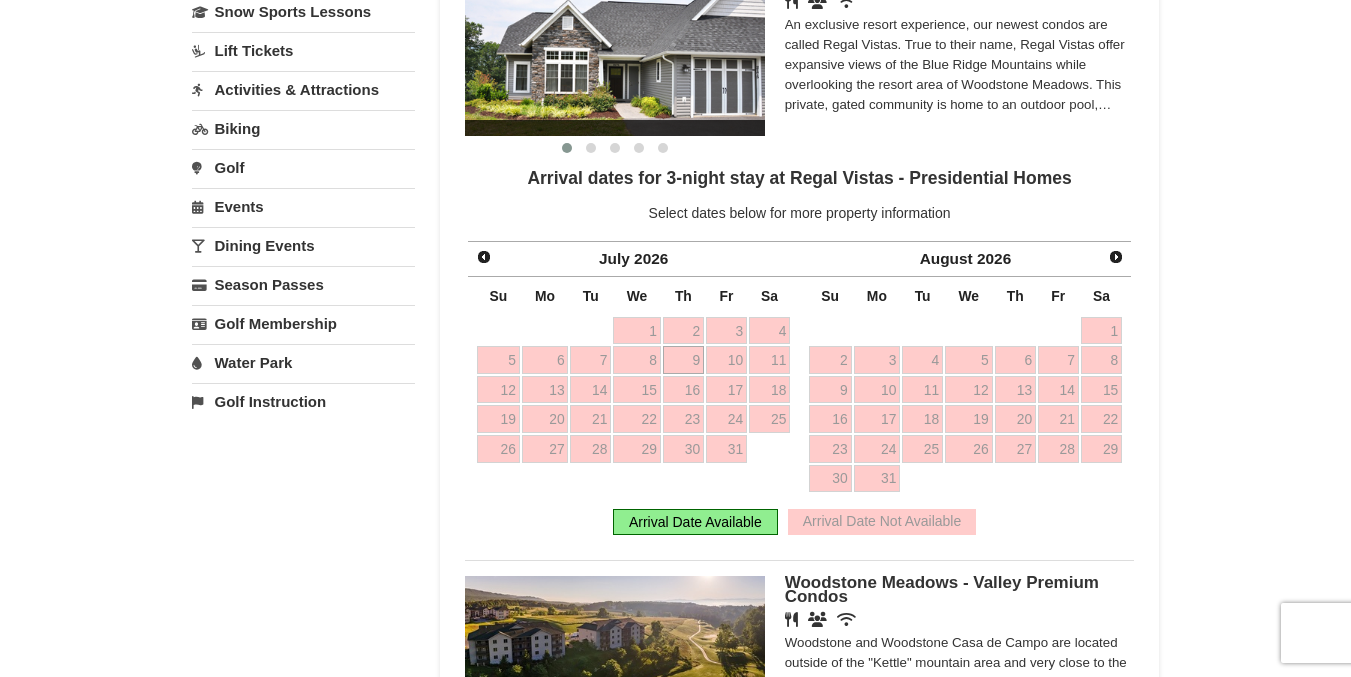 scroll, scrollTop: 507, scrollLeft: 0, axis: vertical 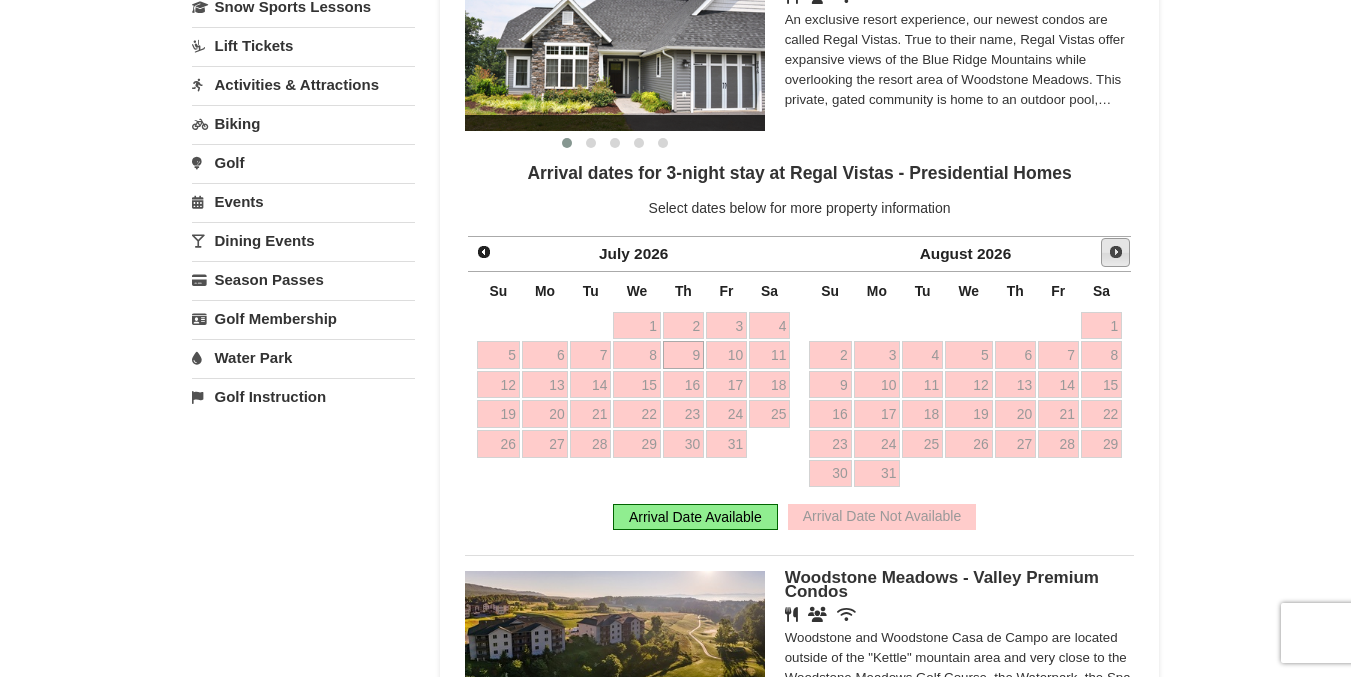 click on "Next" at bounding box center (1116, 252) 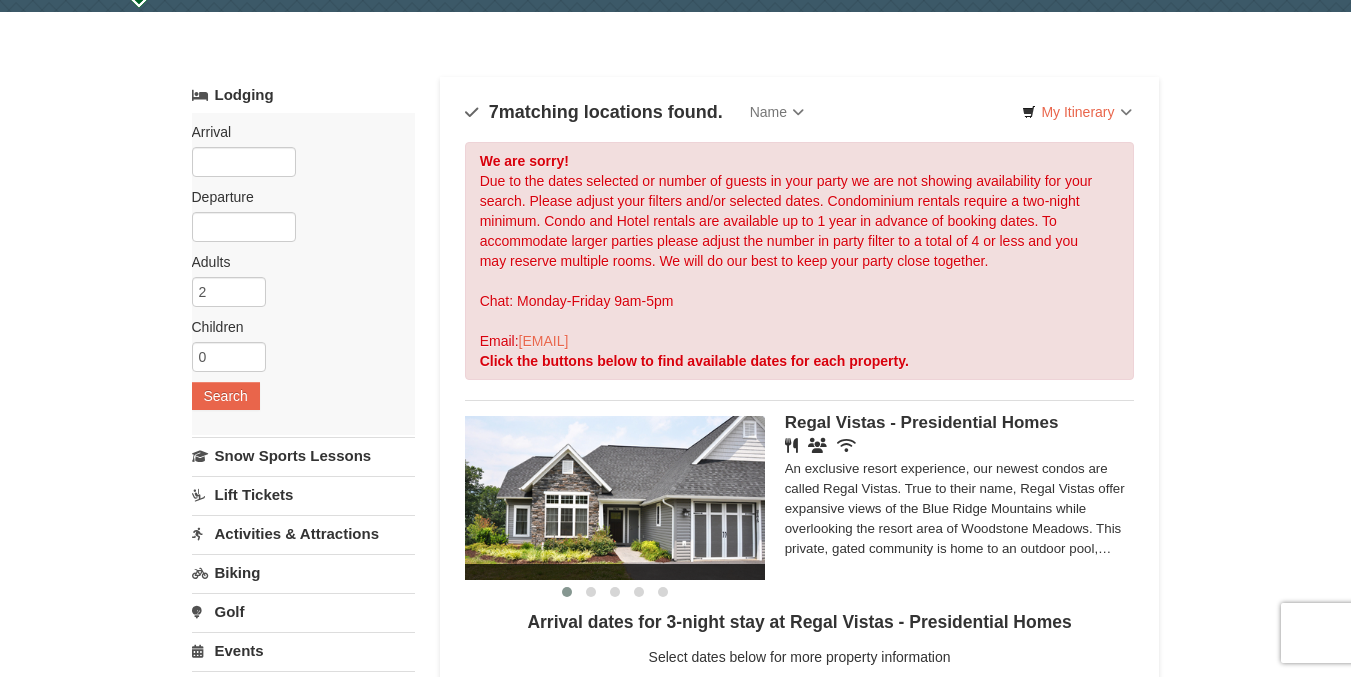 scroll, scrollTop: 0, scrollLeft: 0, axis: both 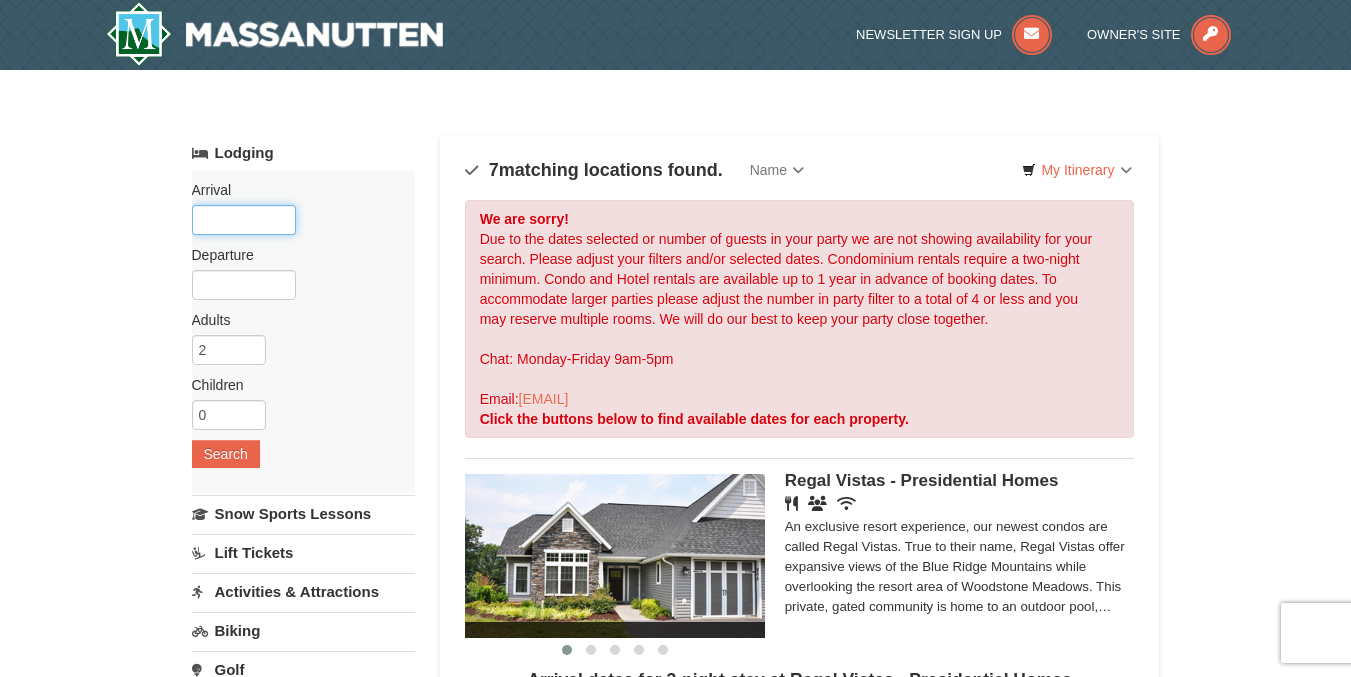 click at bounding box center (244, 220) 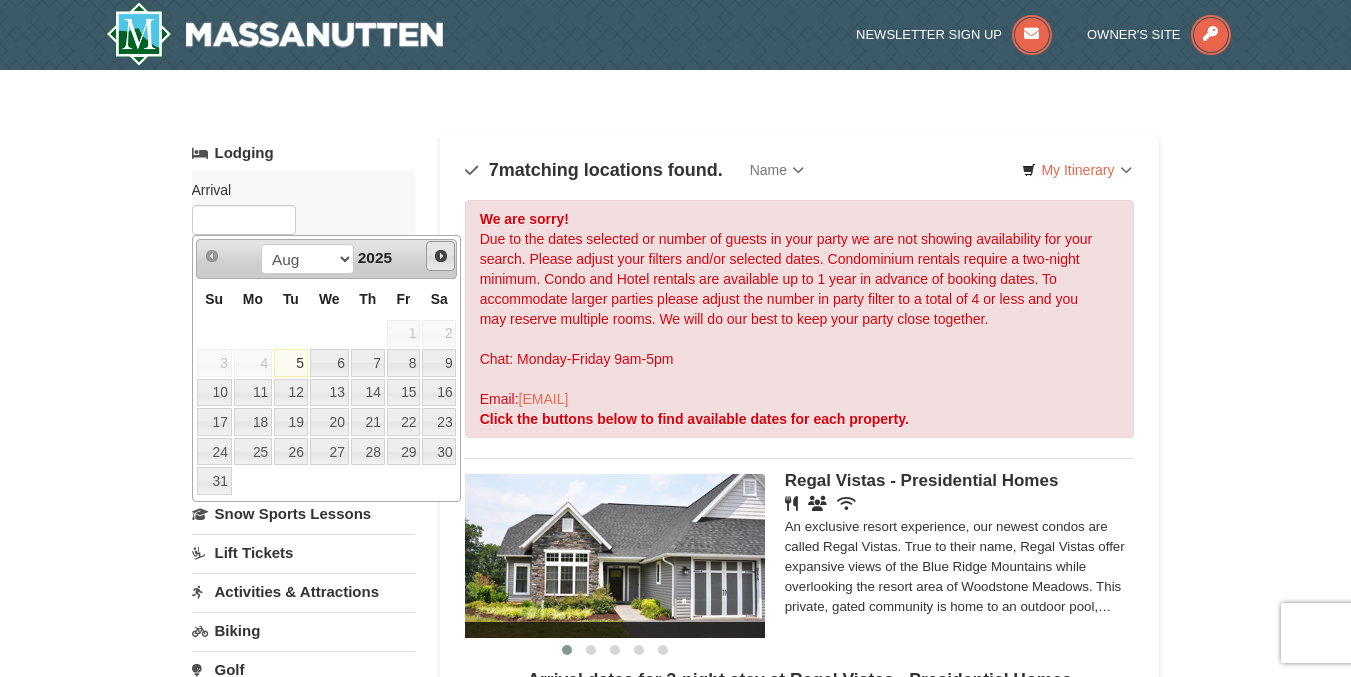 click on "Next" at bounding box center [441, 256] 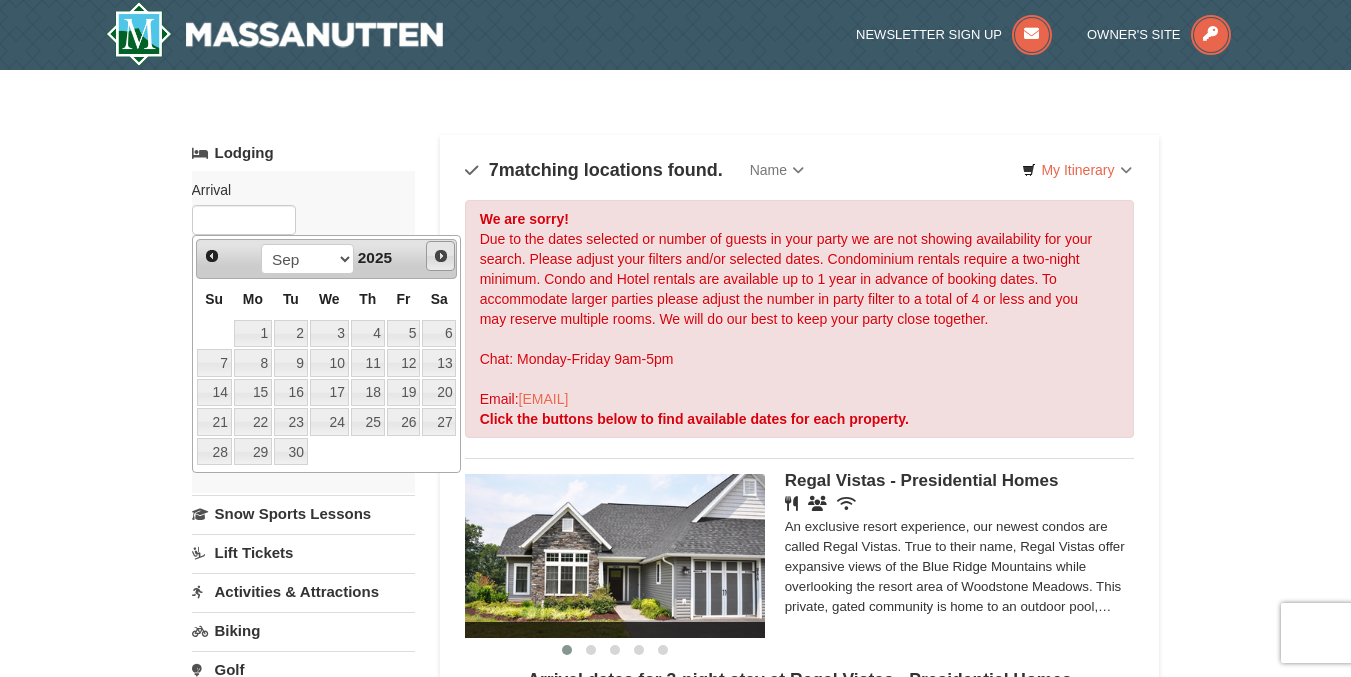 click on "Next" at bounding box center (441, 256) 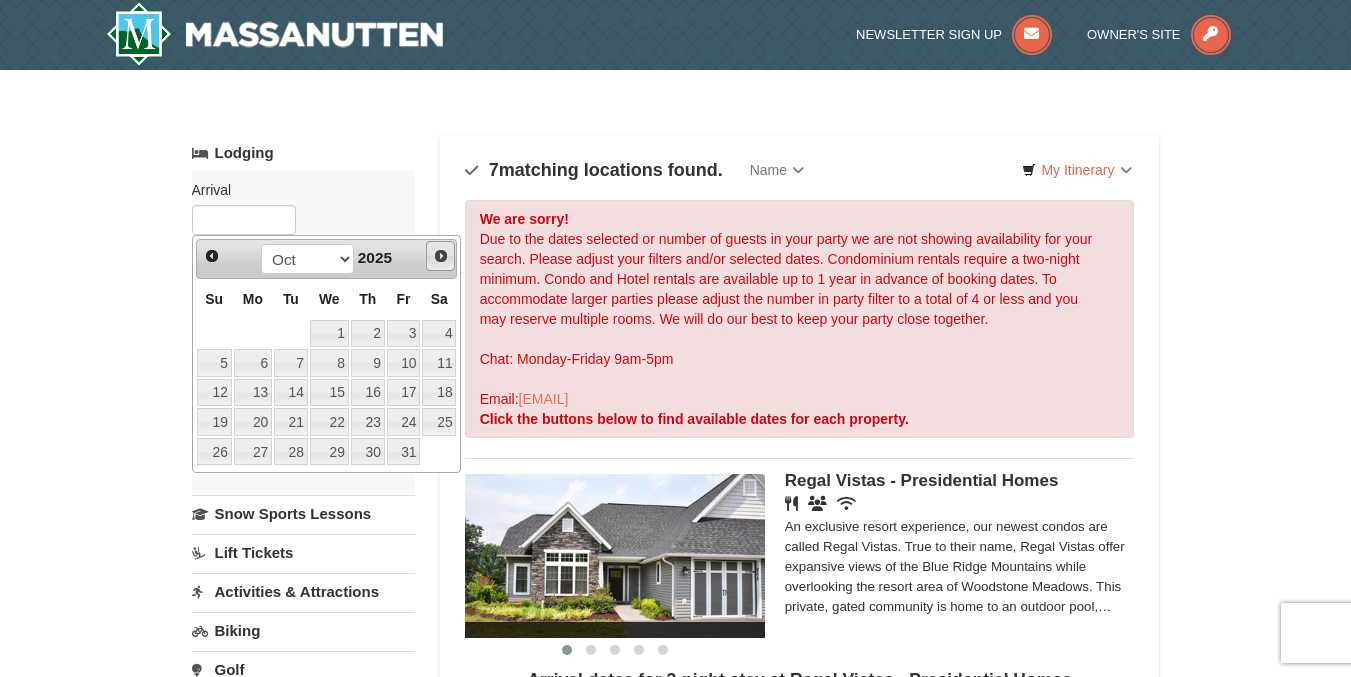 click on "Next" at bounding box center [441, 256] 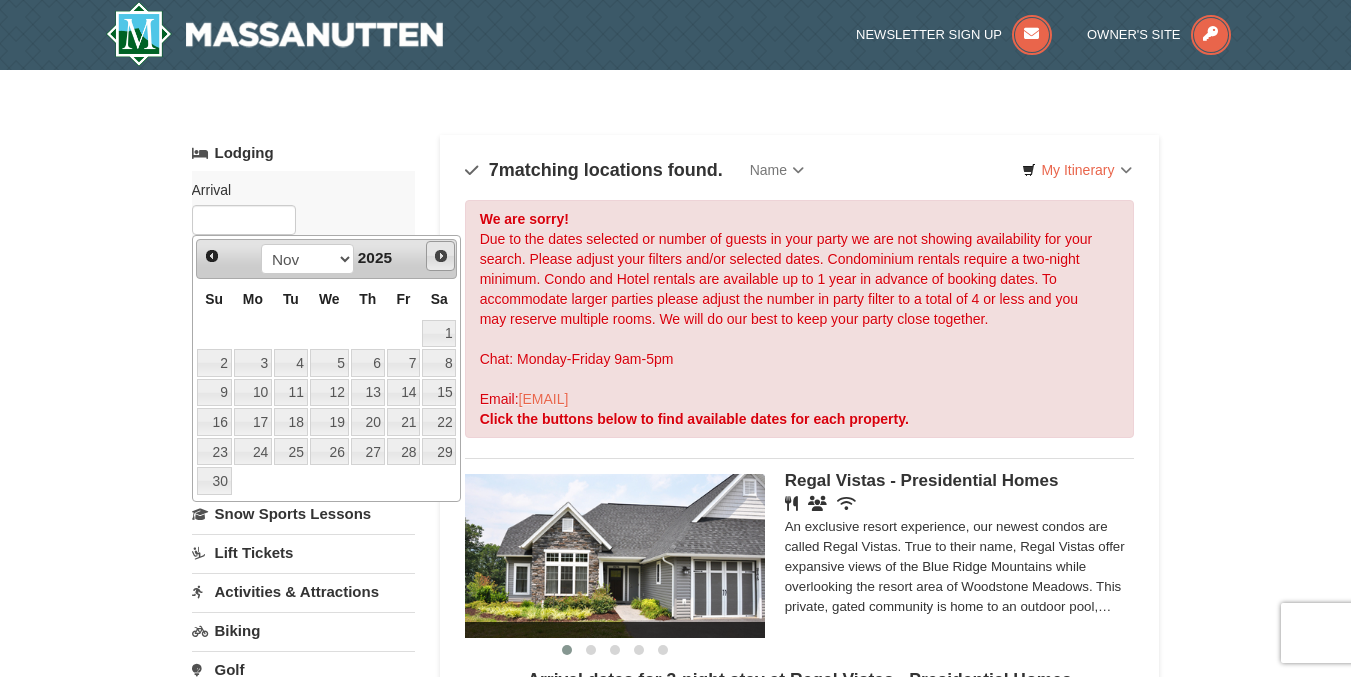click on "Next" at bounding box center (441, 256) 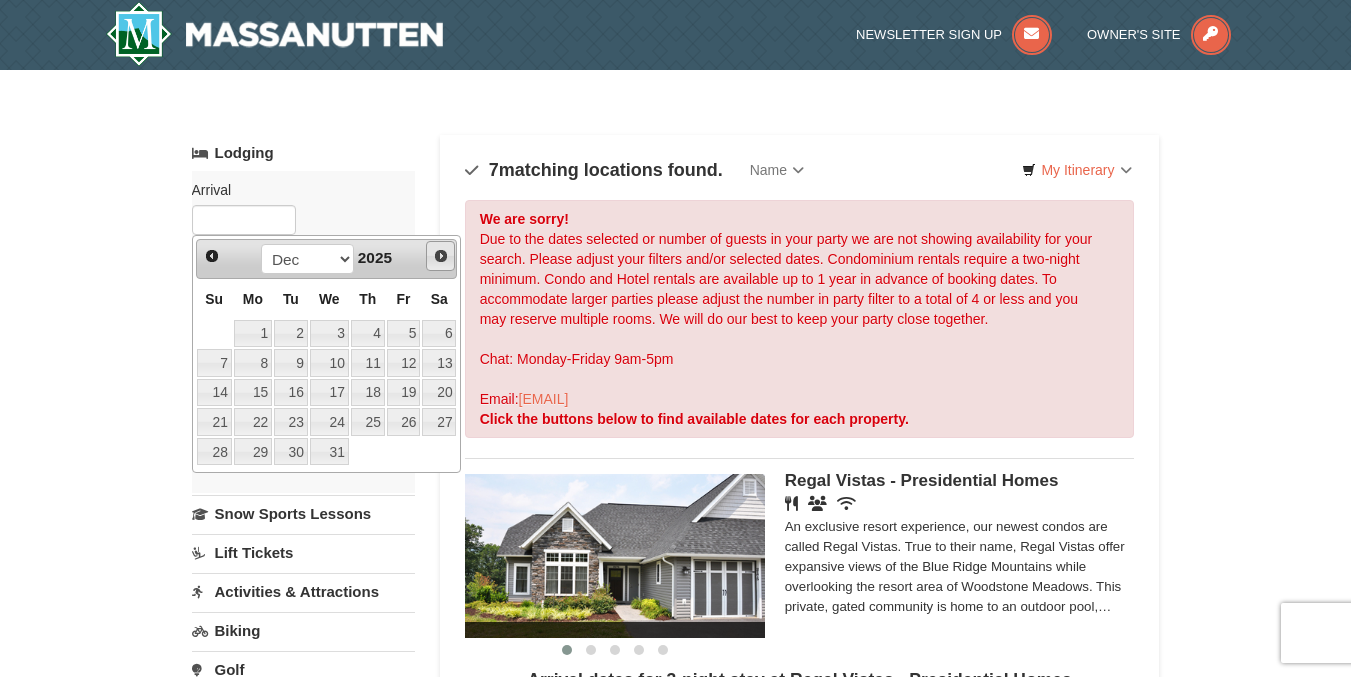 click on "Next" at bounding box center (441, 256) 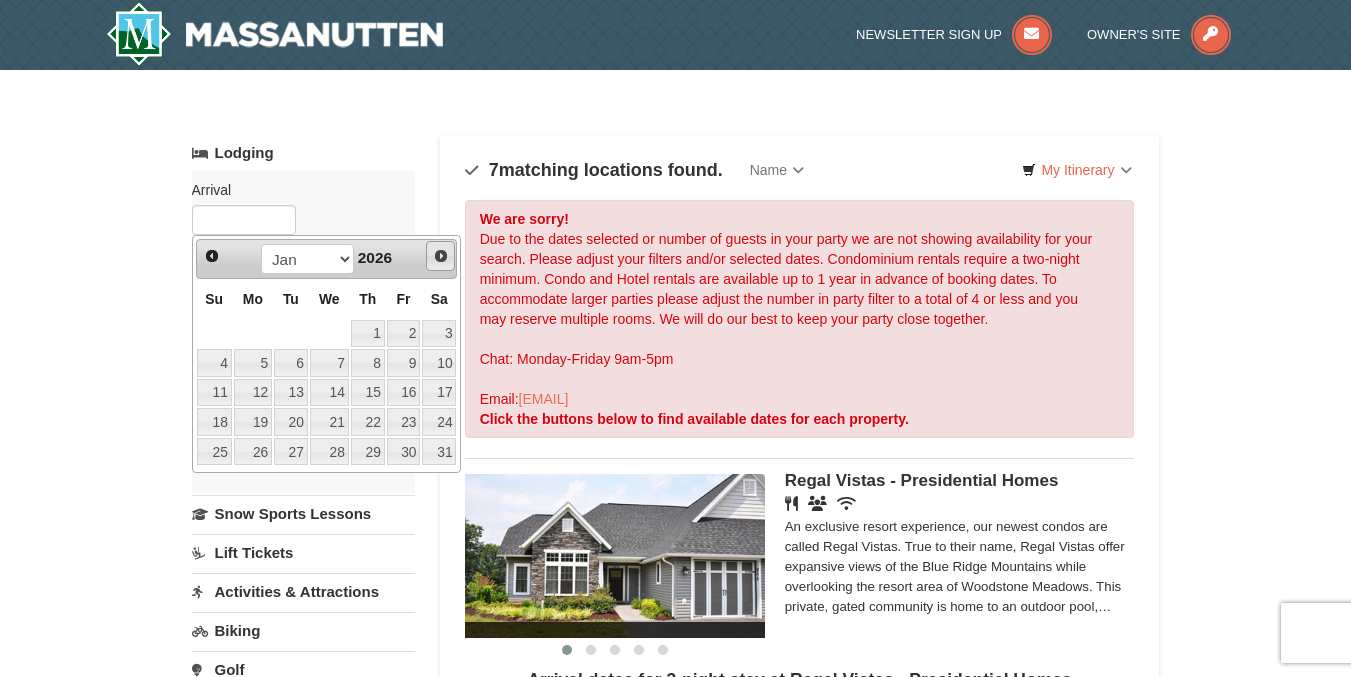 click on "Next" at bounding box center [441, 256] 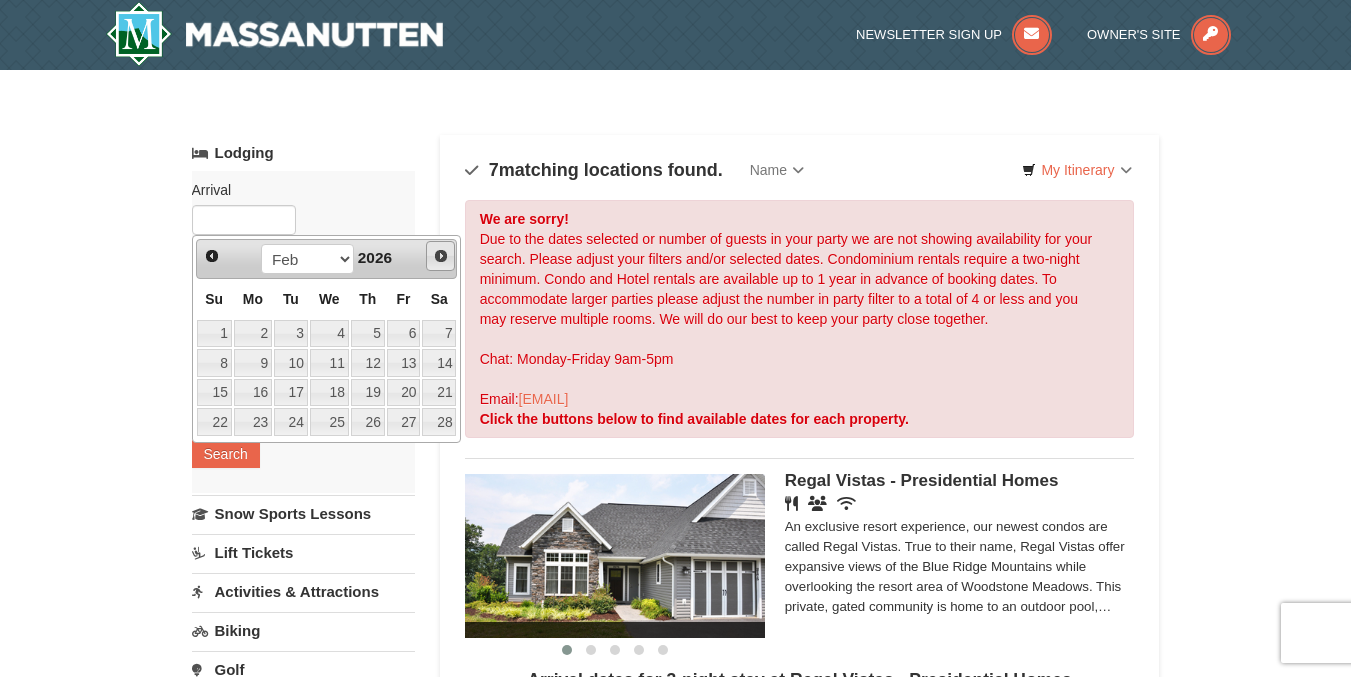 click on "Next" at bounding box center [441, 256] 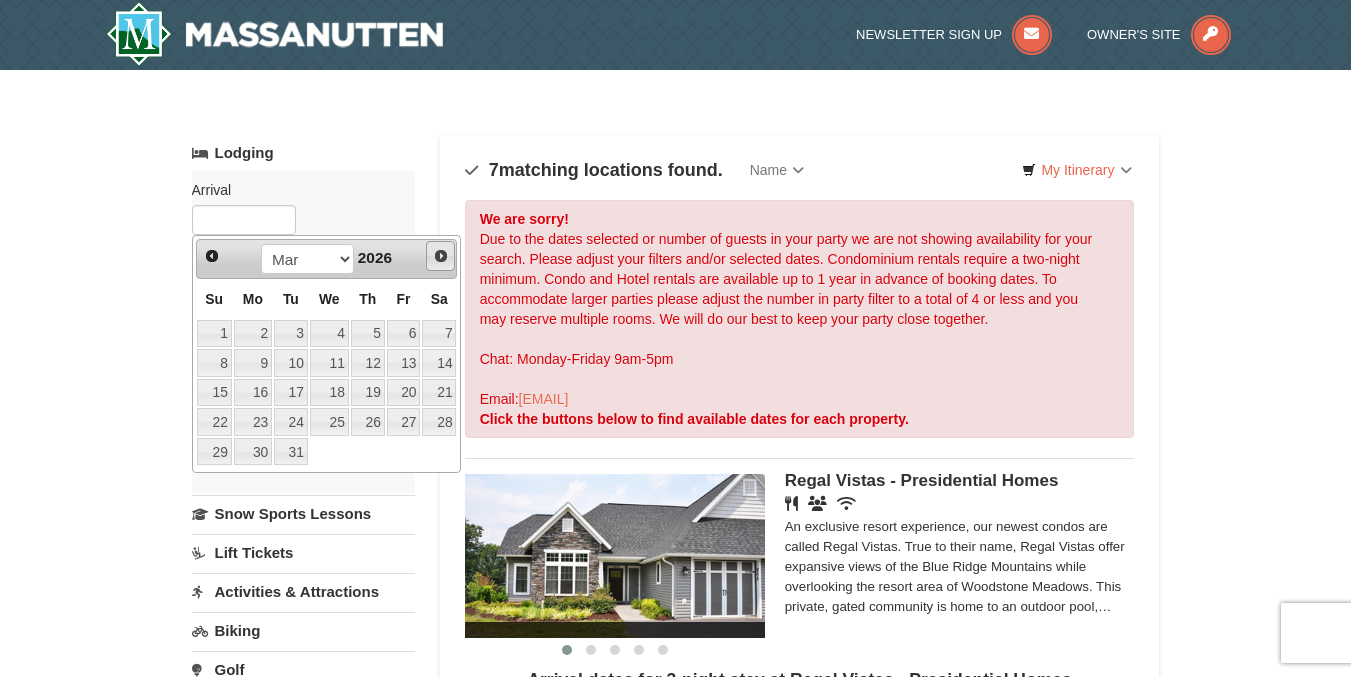 click on "Next" at bounding box center (441, 256) 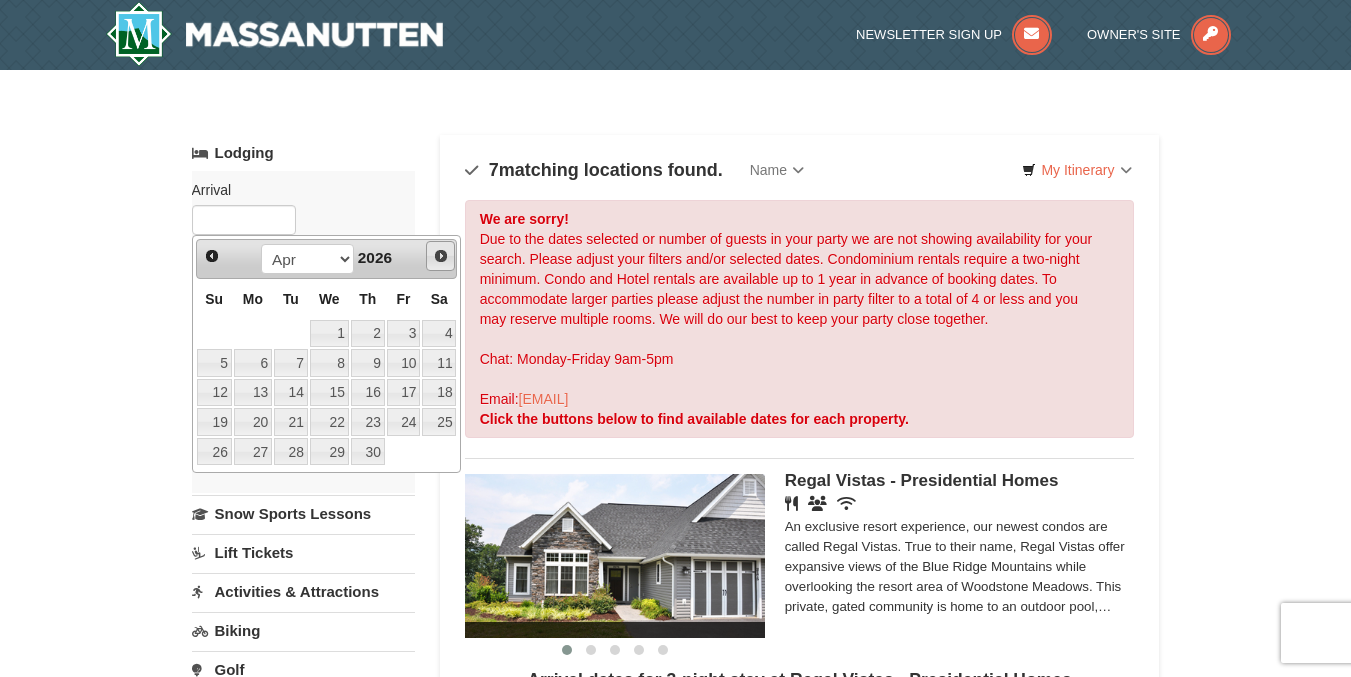 click on "Next" at bounding box center [441, 256] 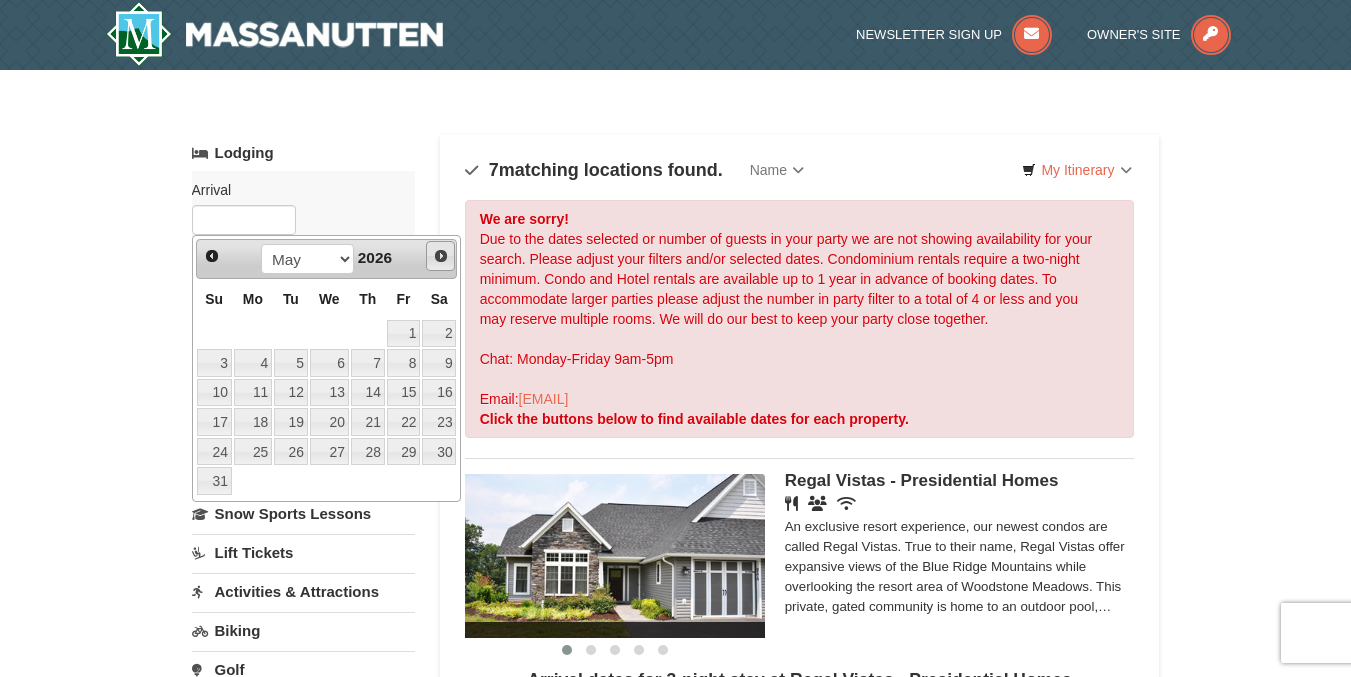 click on "Next" at bounding box center [441, 256] 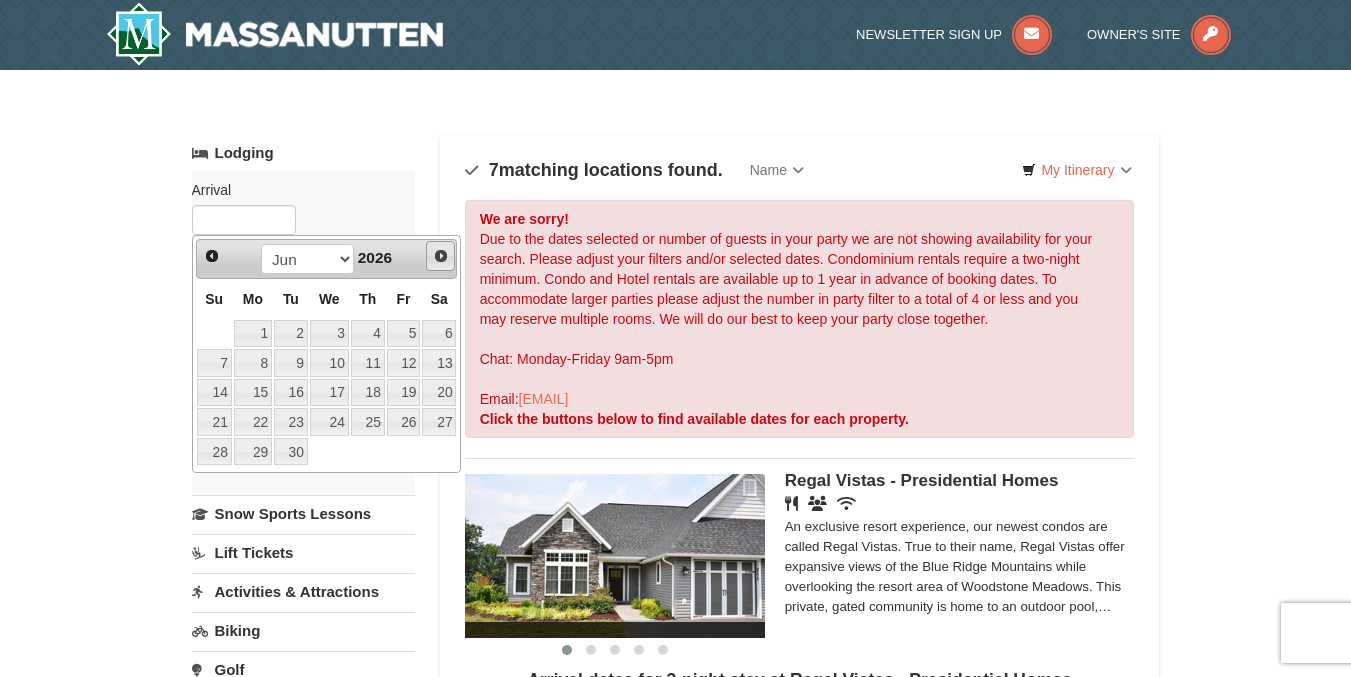 click on "Next" at bounding box center (441, 256) 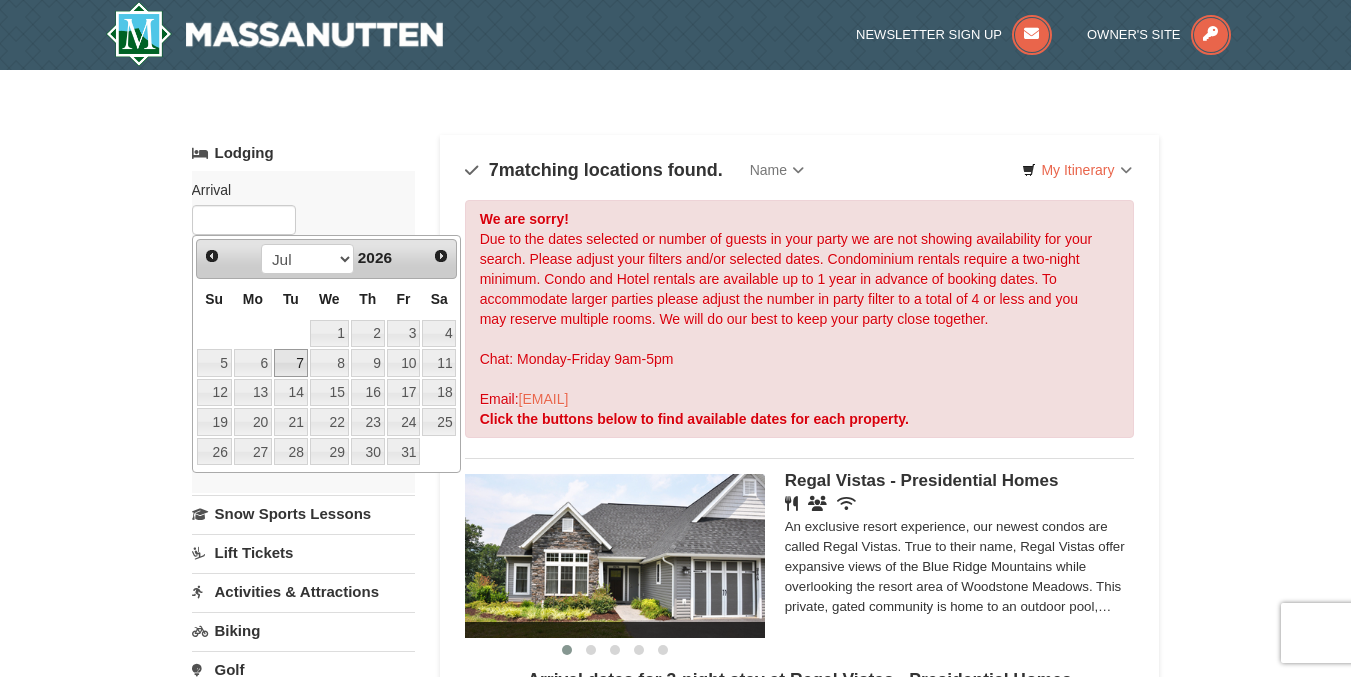 click on "7" at bounding box center (291, 363) 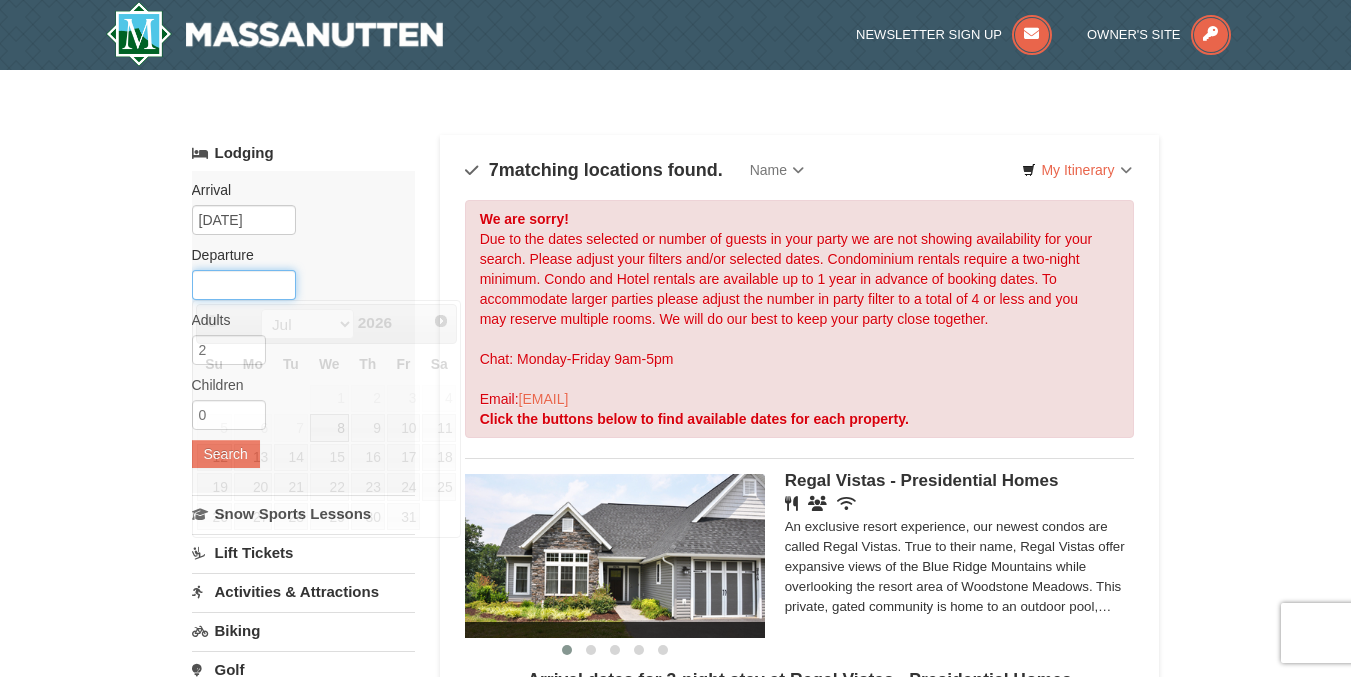 click at bounding box center [244, 285] 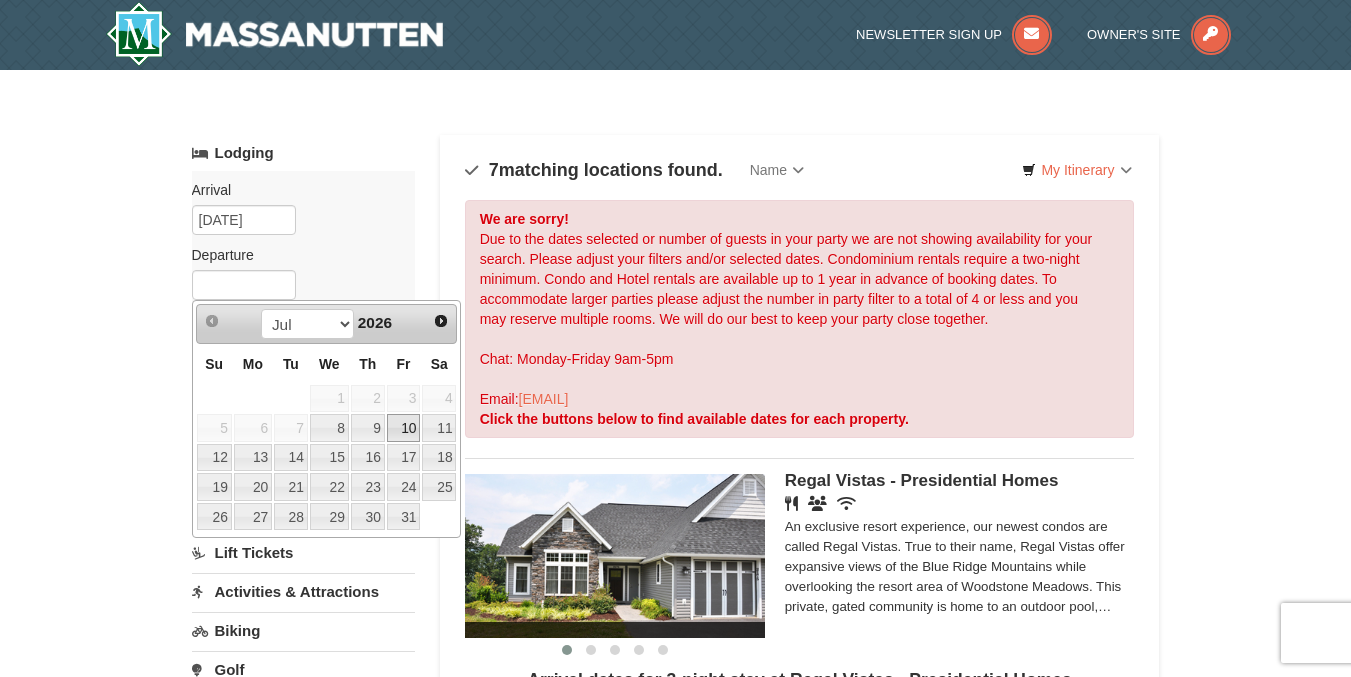 click on "10" at bounding box center [404, 428] 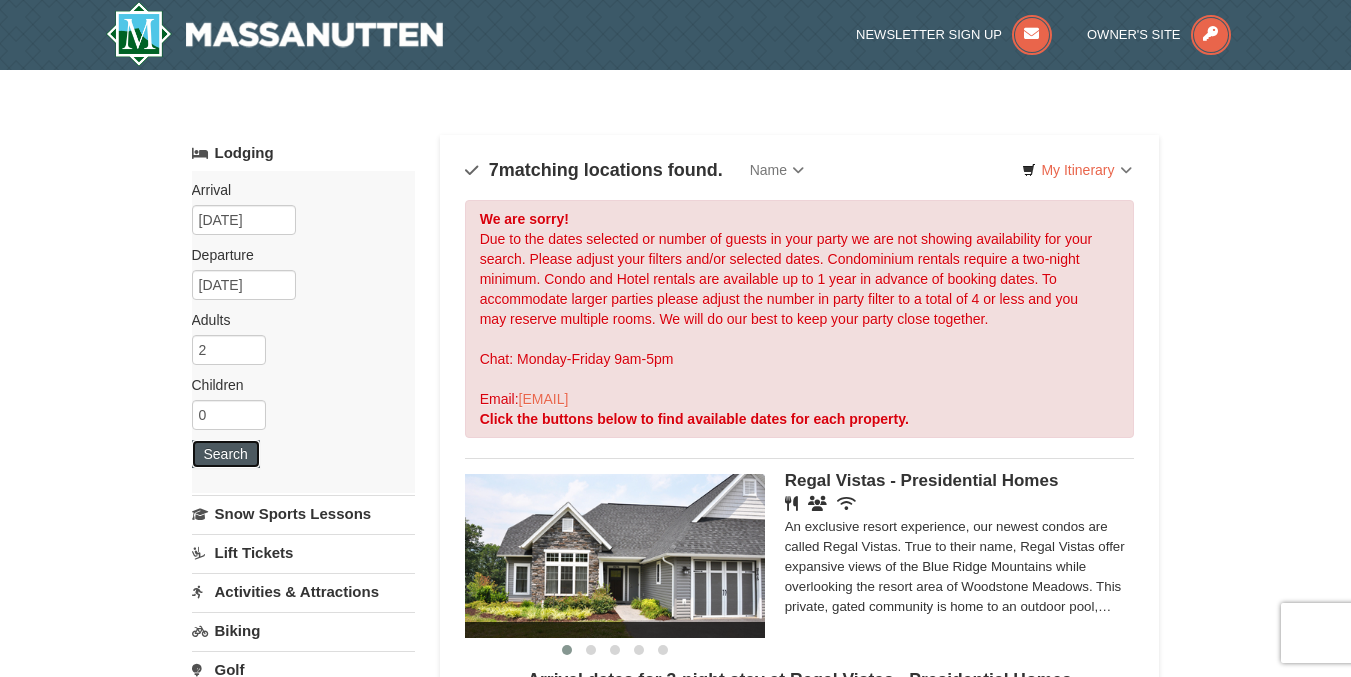 click on "Search" at bounding box center [226, 454] 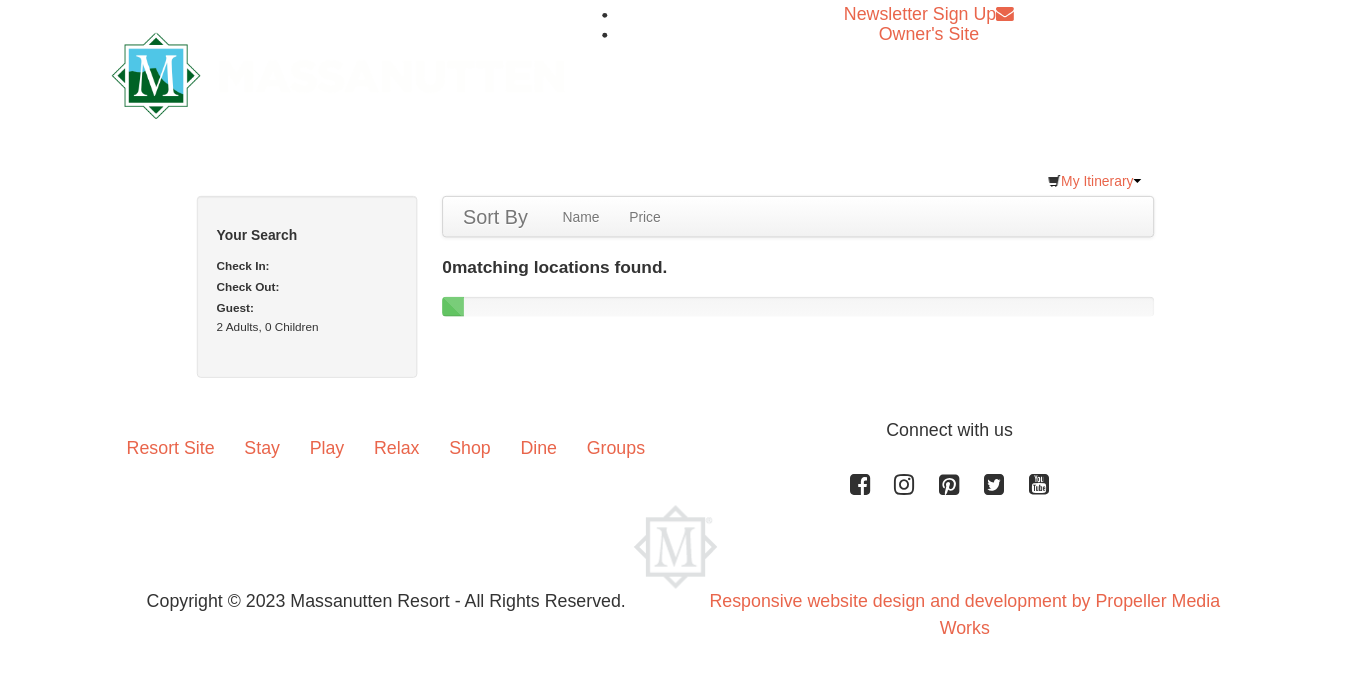 scroll, scrollTop: 0, scrollLeft: 0, axis: both 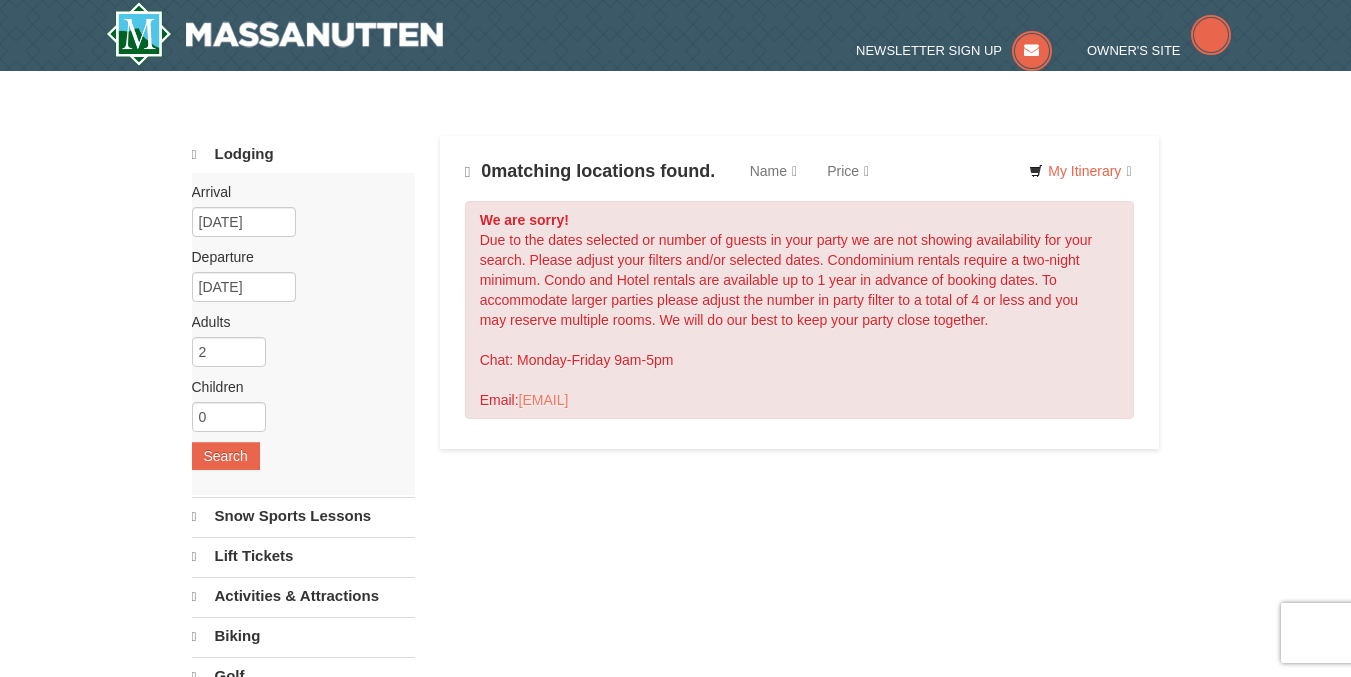 select on "8" 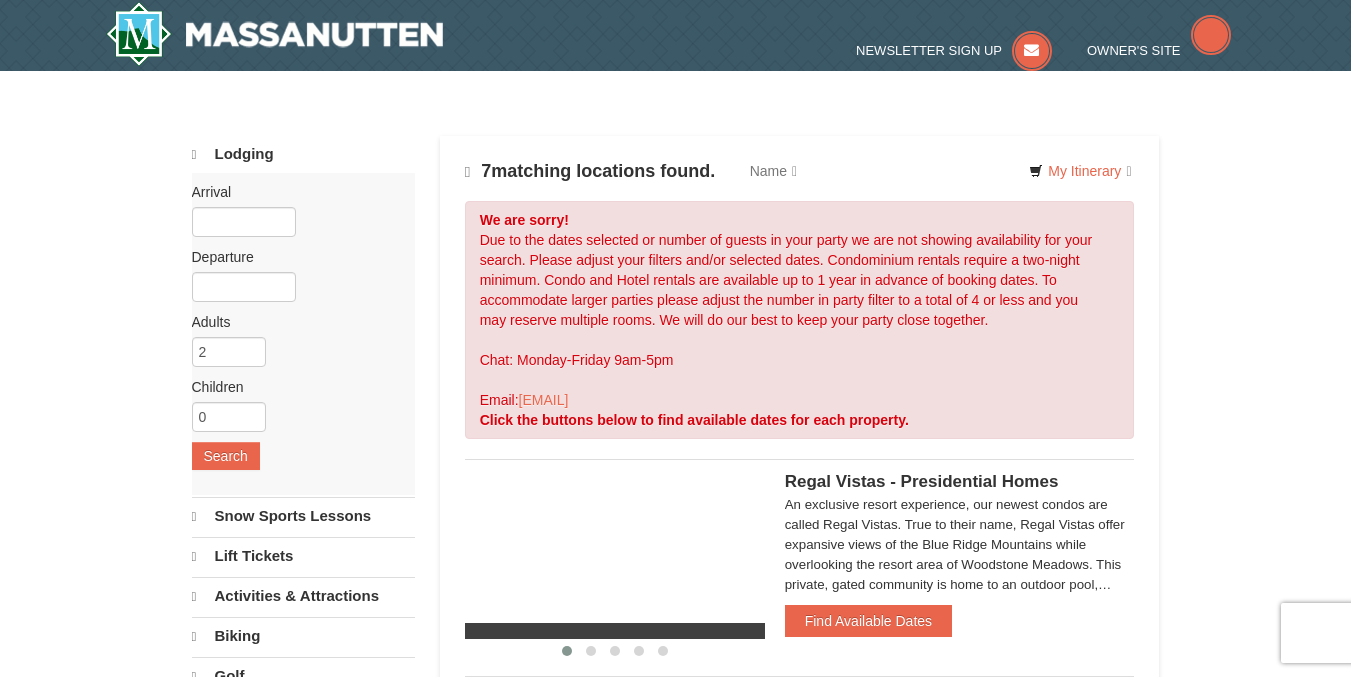scroll, scrollTop: 0, scrollLeft: 0, axis: both 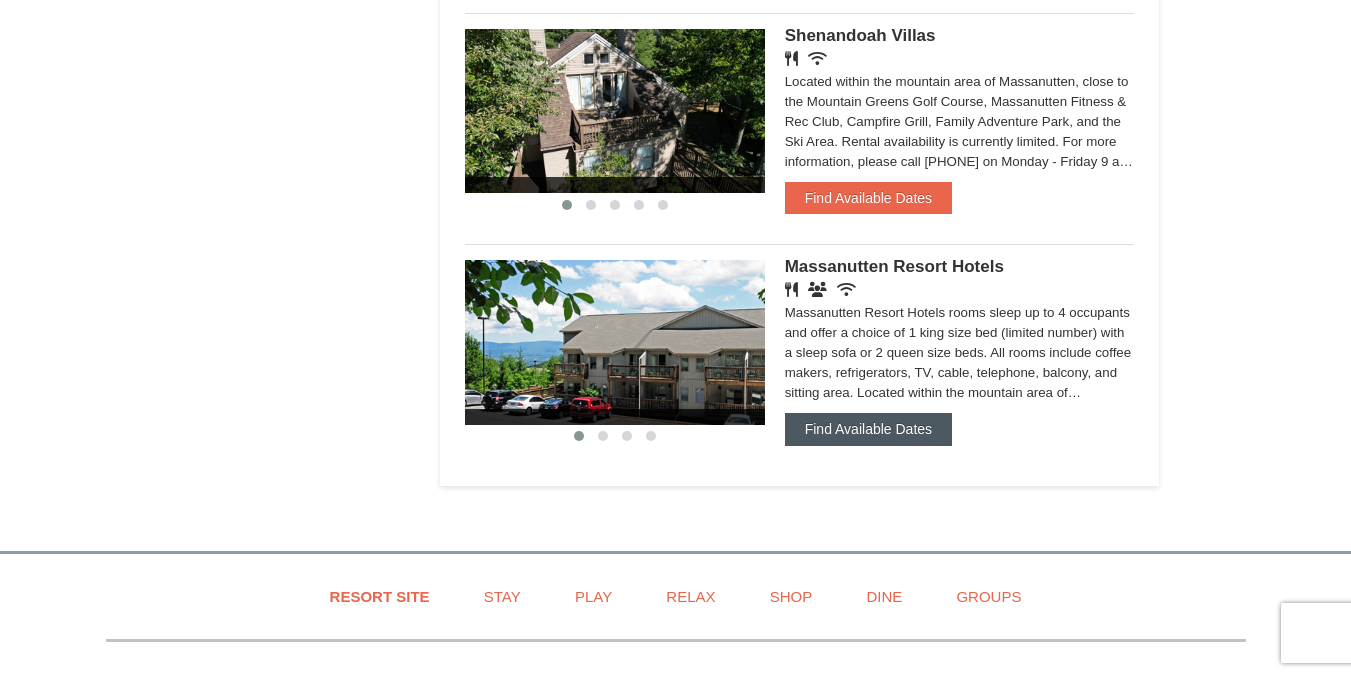 click on "Find Available Dates" at bounding box center (868, 429) 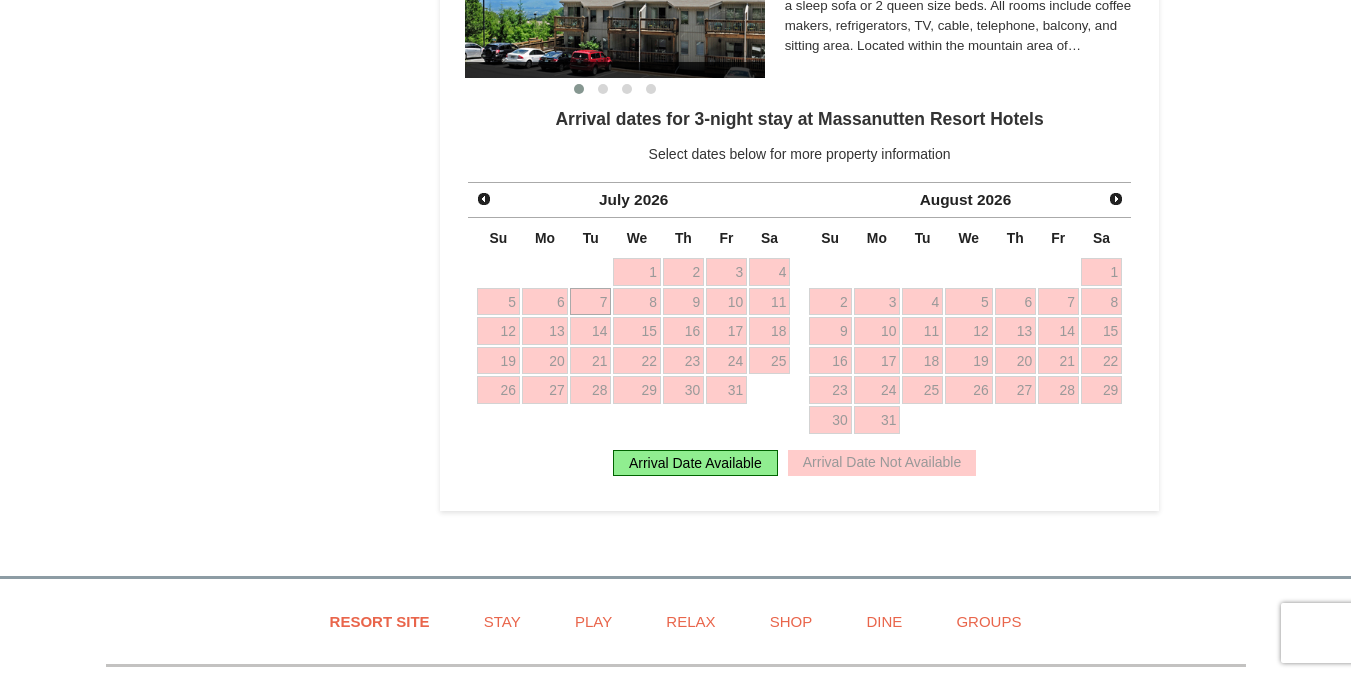scroll, scrollTop: 1982, scrollLeft: 0, axis: vertical 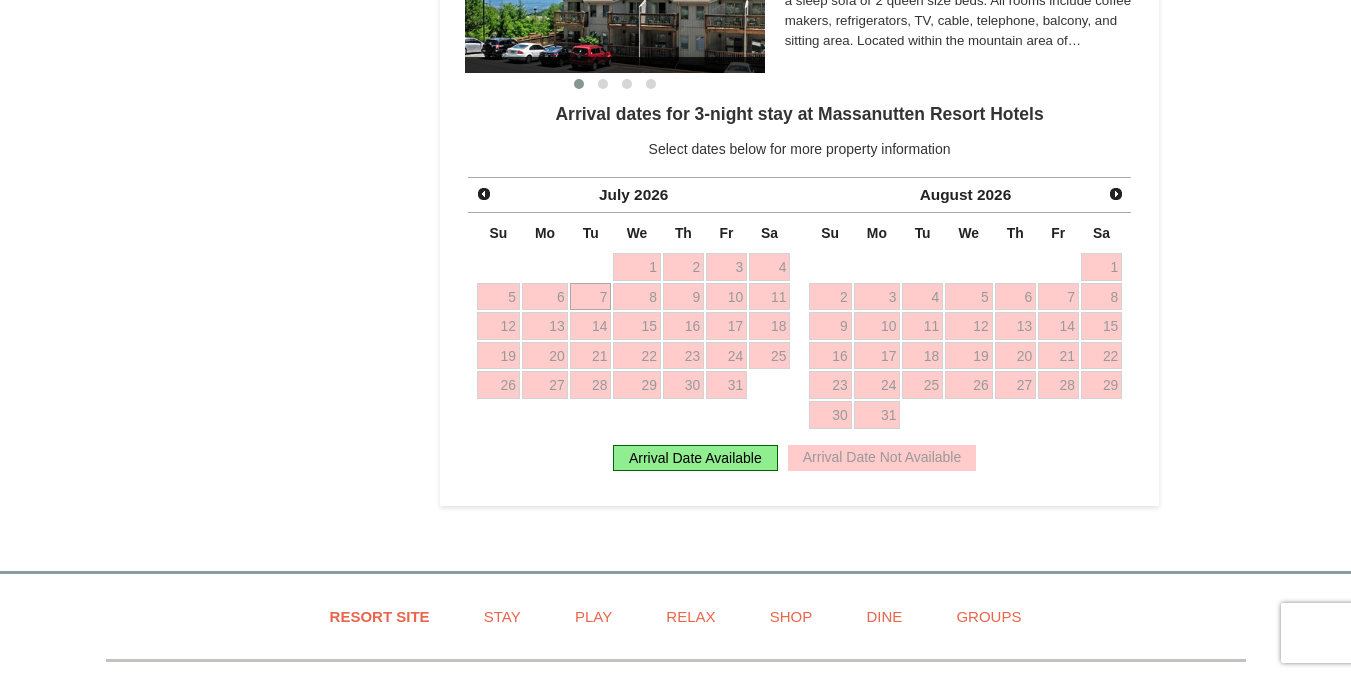 click on "Arrival Date Available" at bounding box center (695, 458) 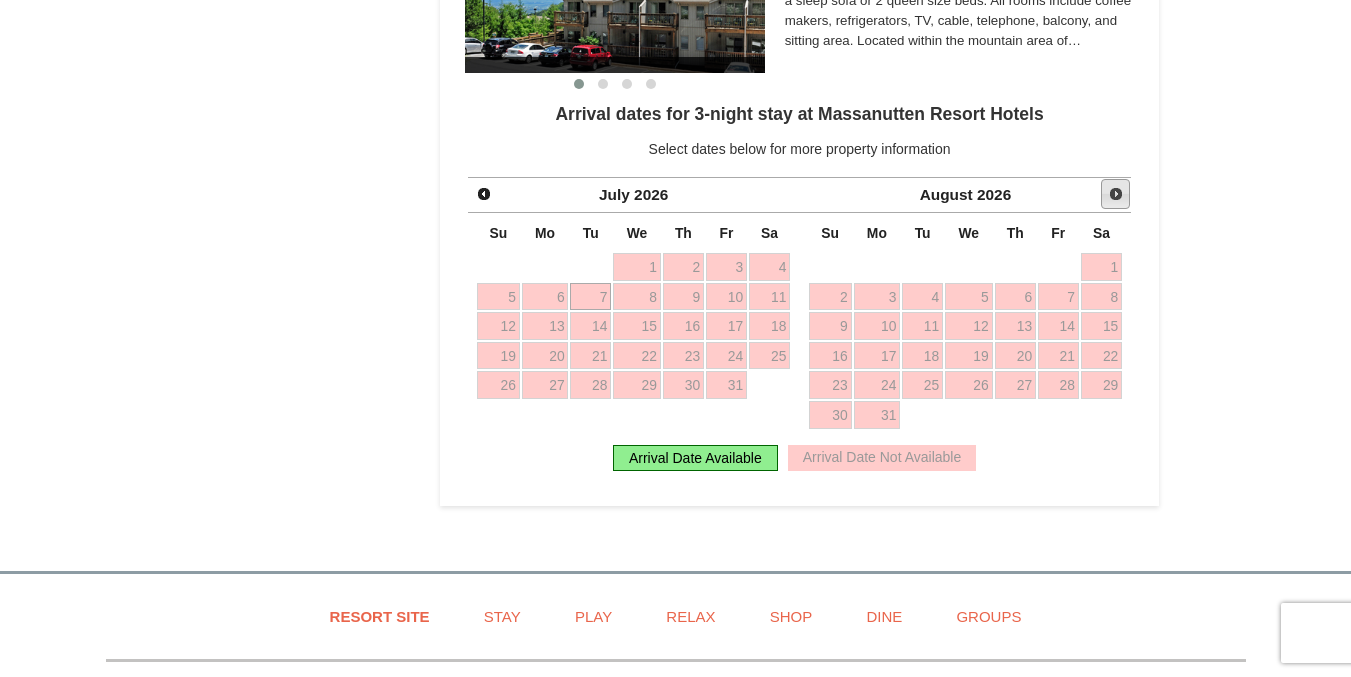 click on "Next" at bounding box center [1116, 194] 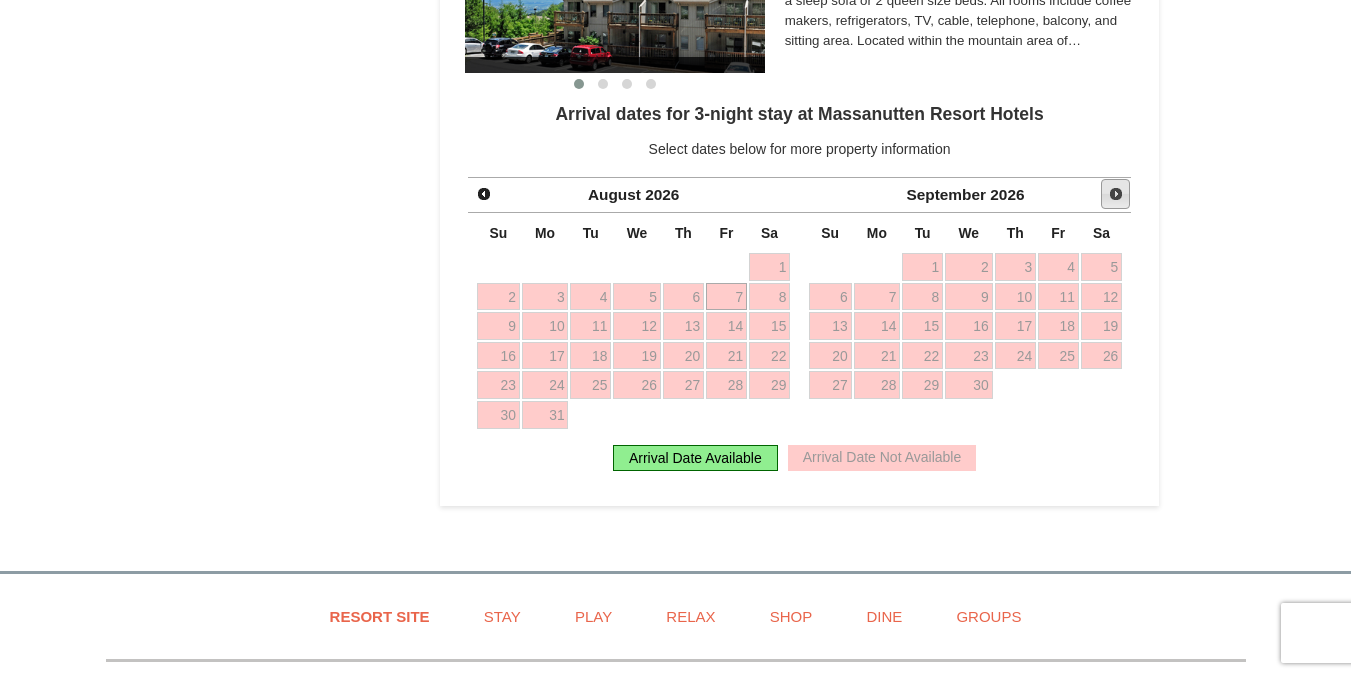 click on "Next" at bounding box center (1116, 194) 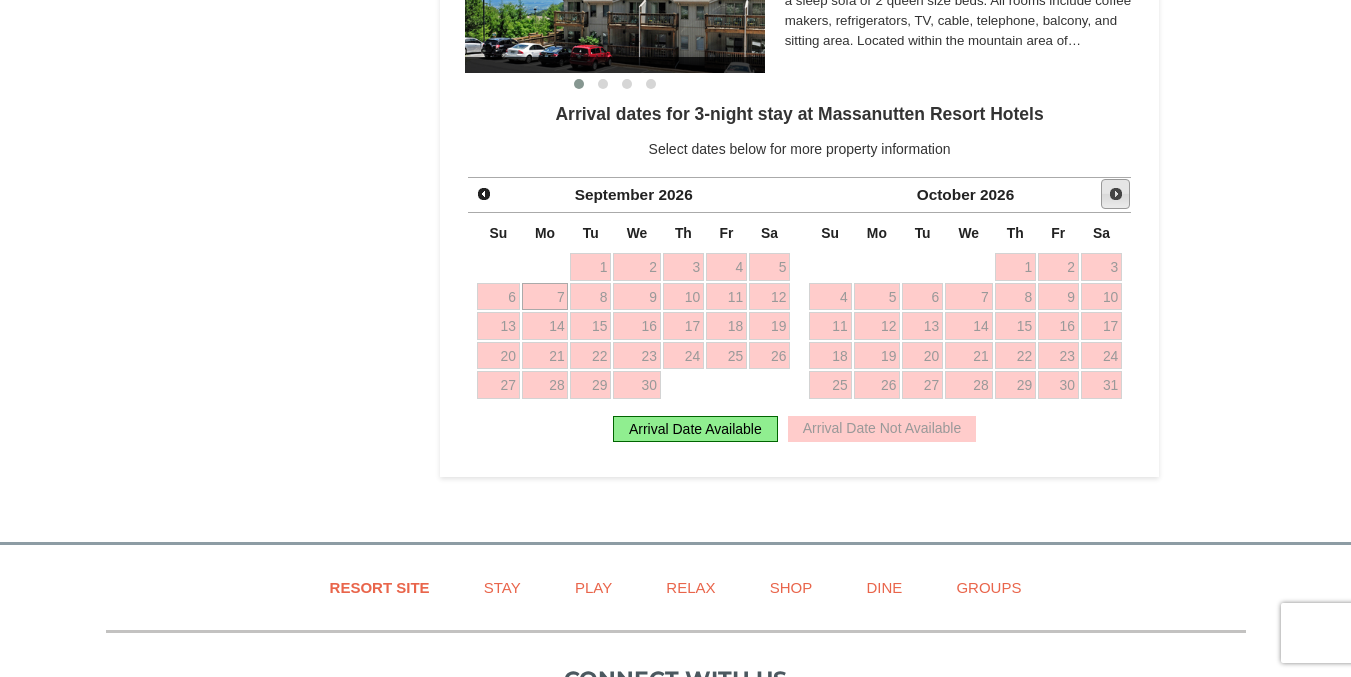 click on "Next" at bounding box center [1116, 194] 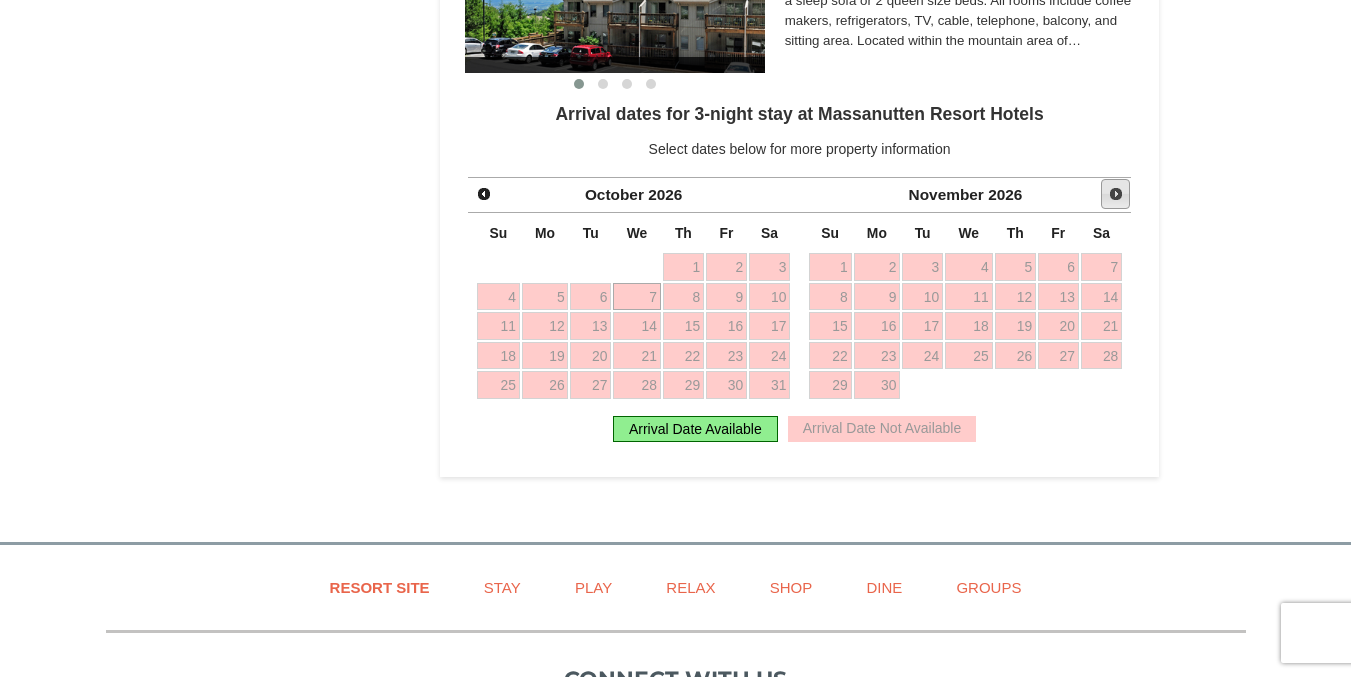 click on "Next" at bounding box center [1116, 194] 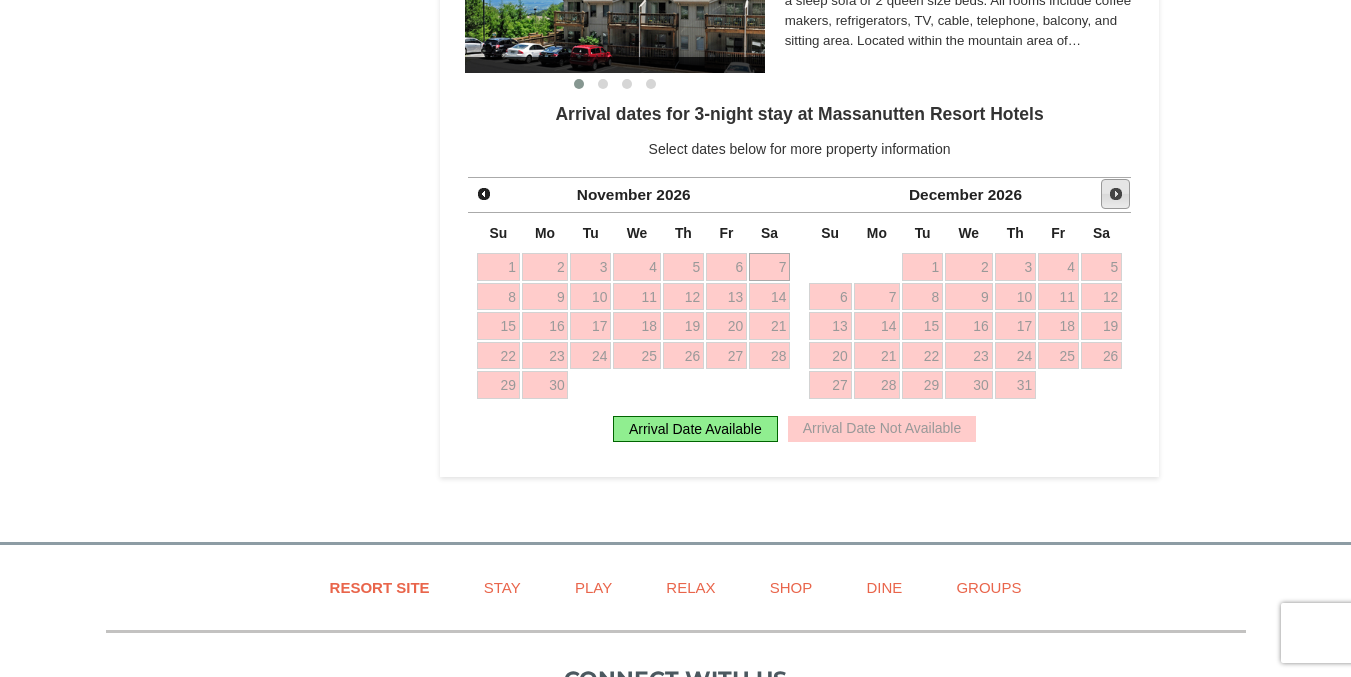 click on "Next" at bounding box center (1116, 194) 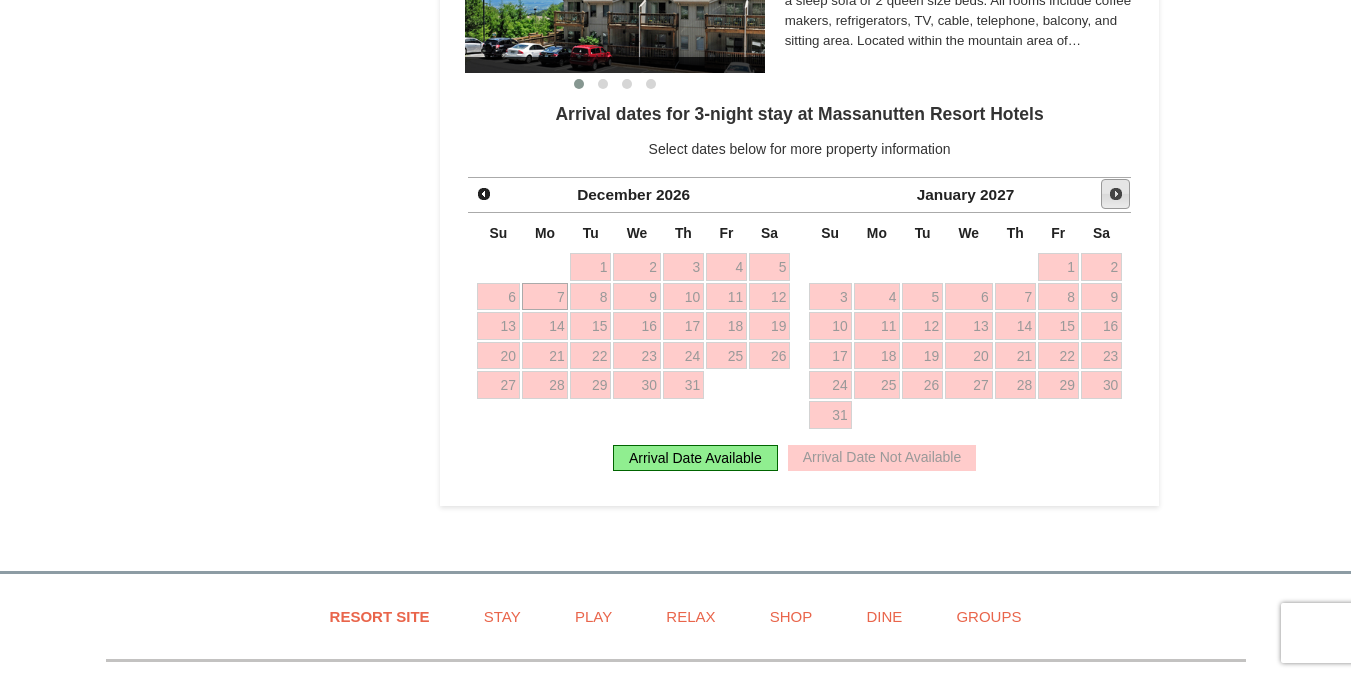 click on "Next" at bounding box center [1116, 194] 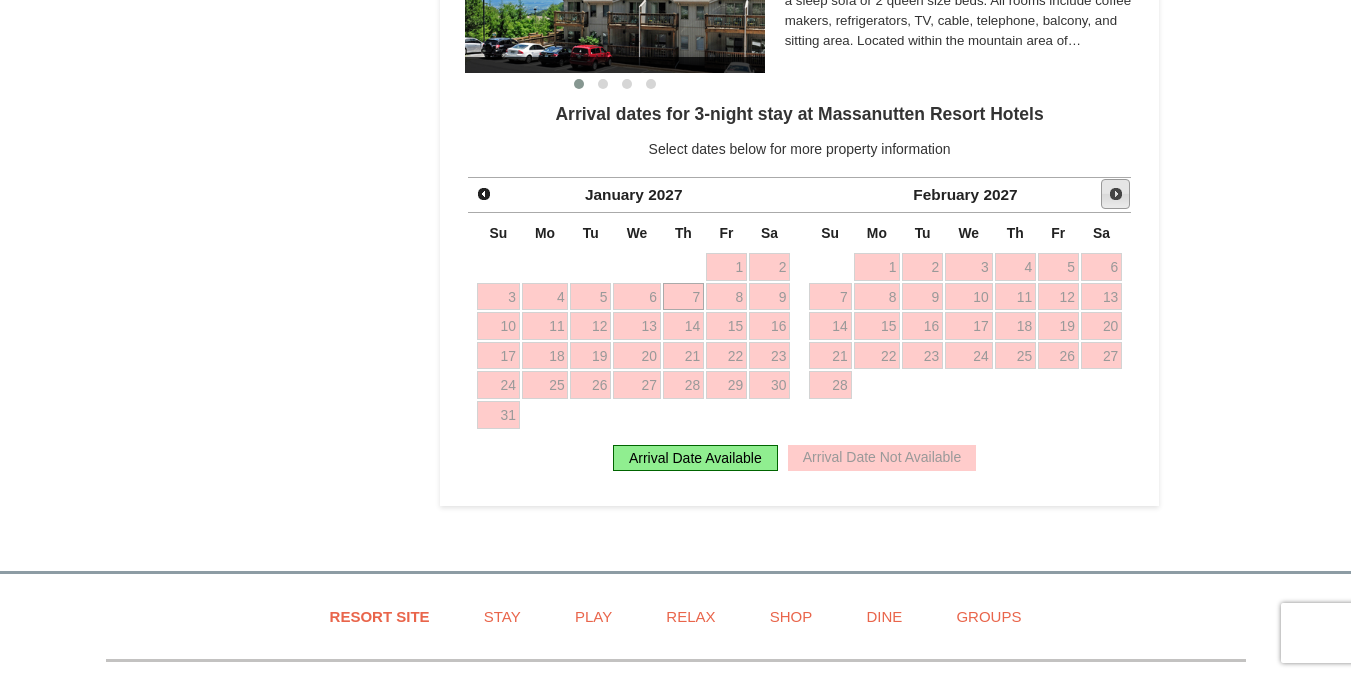 click on "Next" at bounding box center (1116, 194) 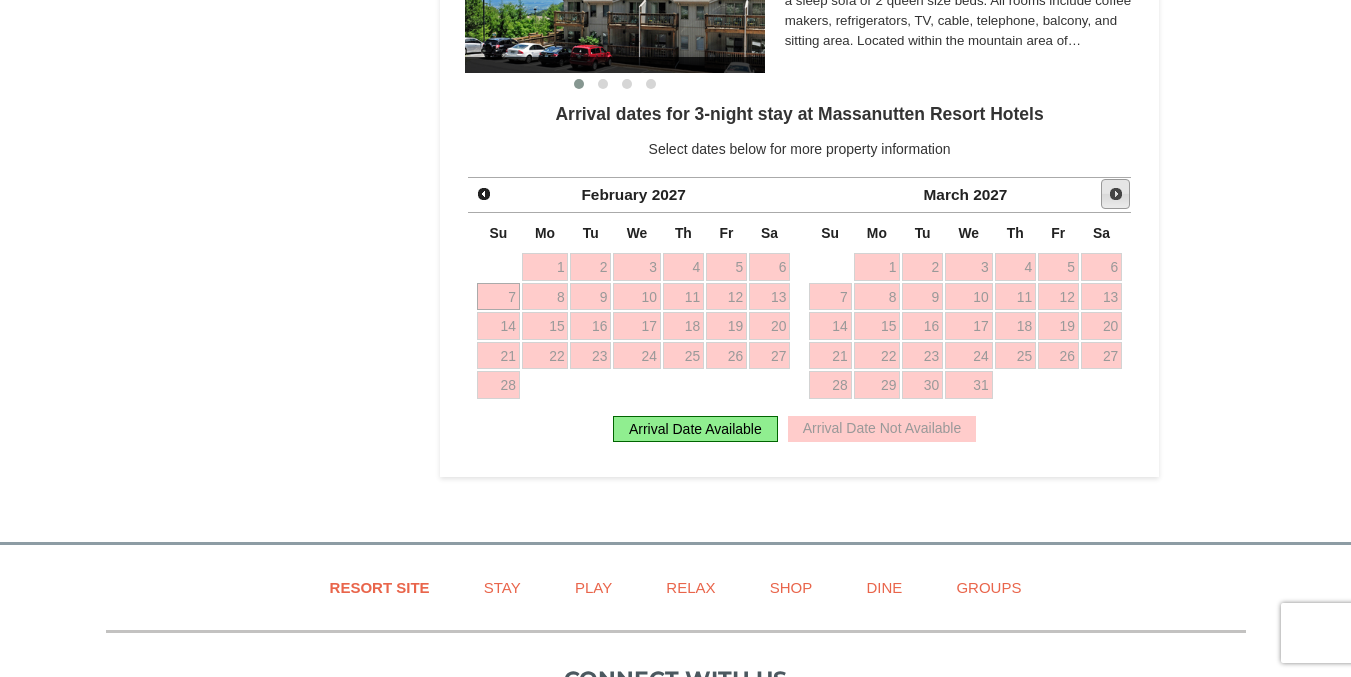 click on "Next" at bounding box center (1116, 194) 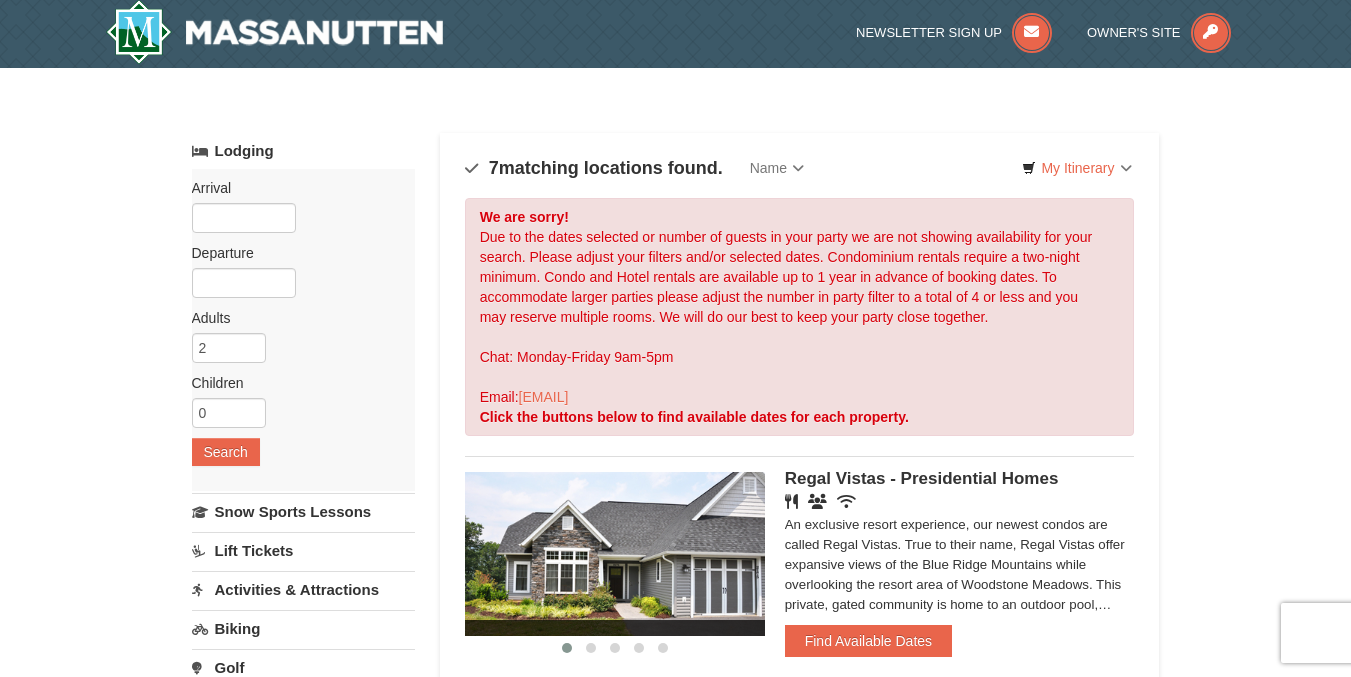 scroll, scrollTop: 0, scrollLeft: 0, axis: both 